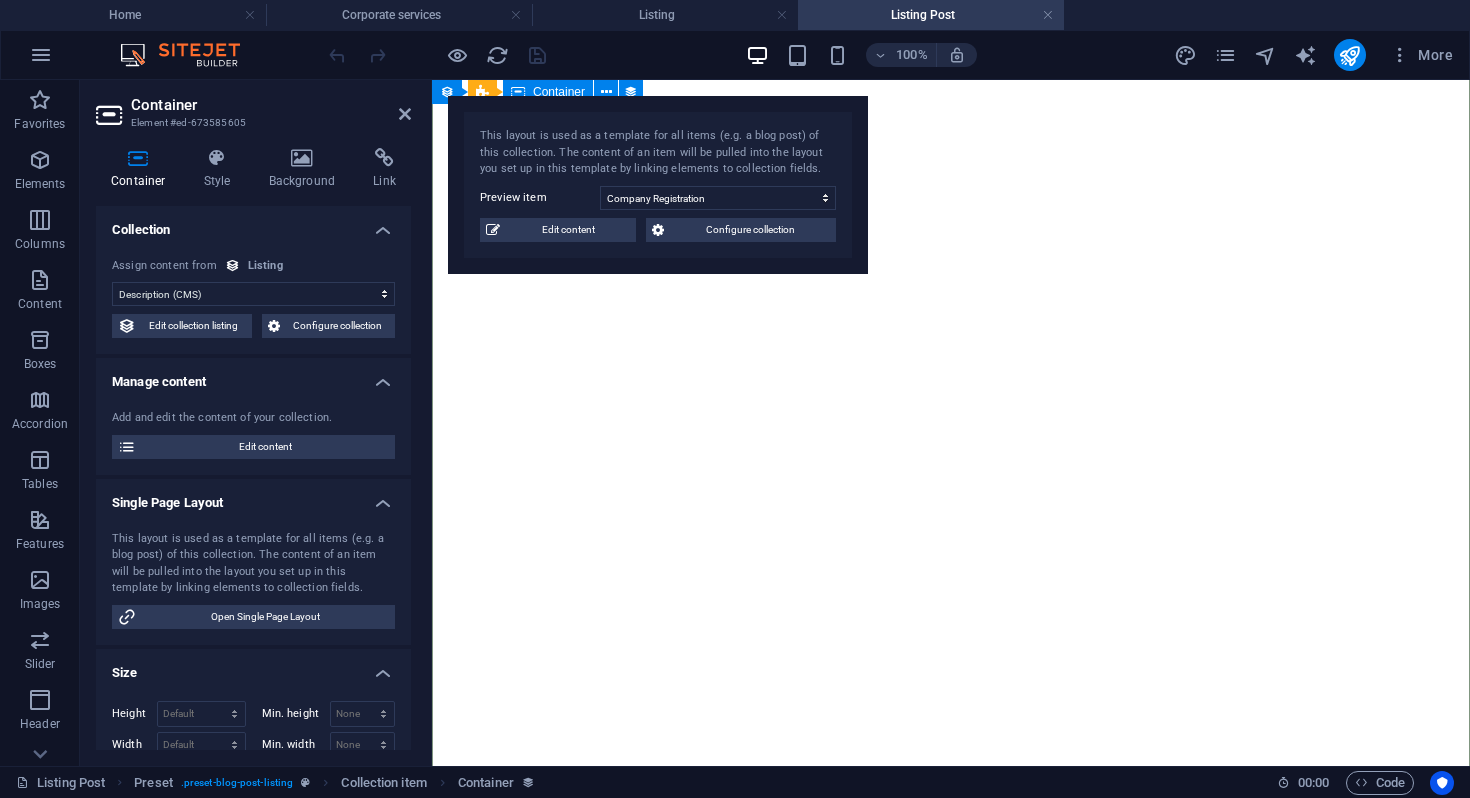 select on "full_description" 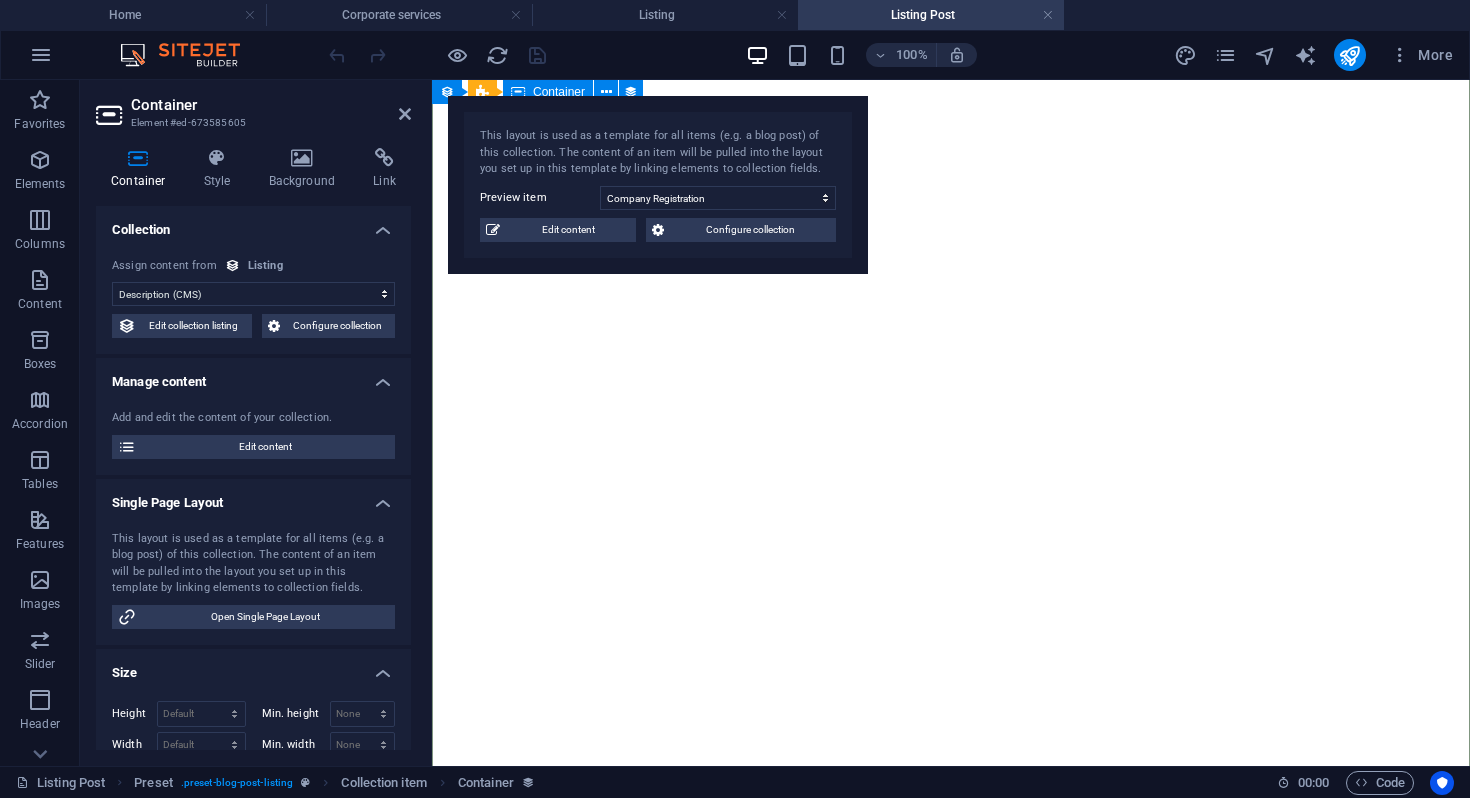 scroll, scrollTop: 0, scrollLeft: 0, axis: both 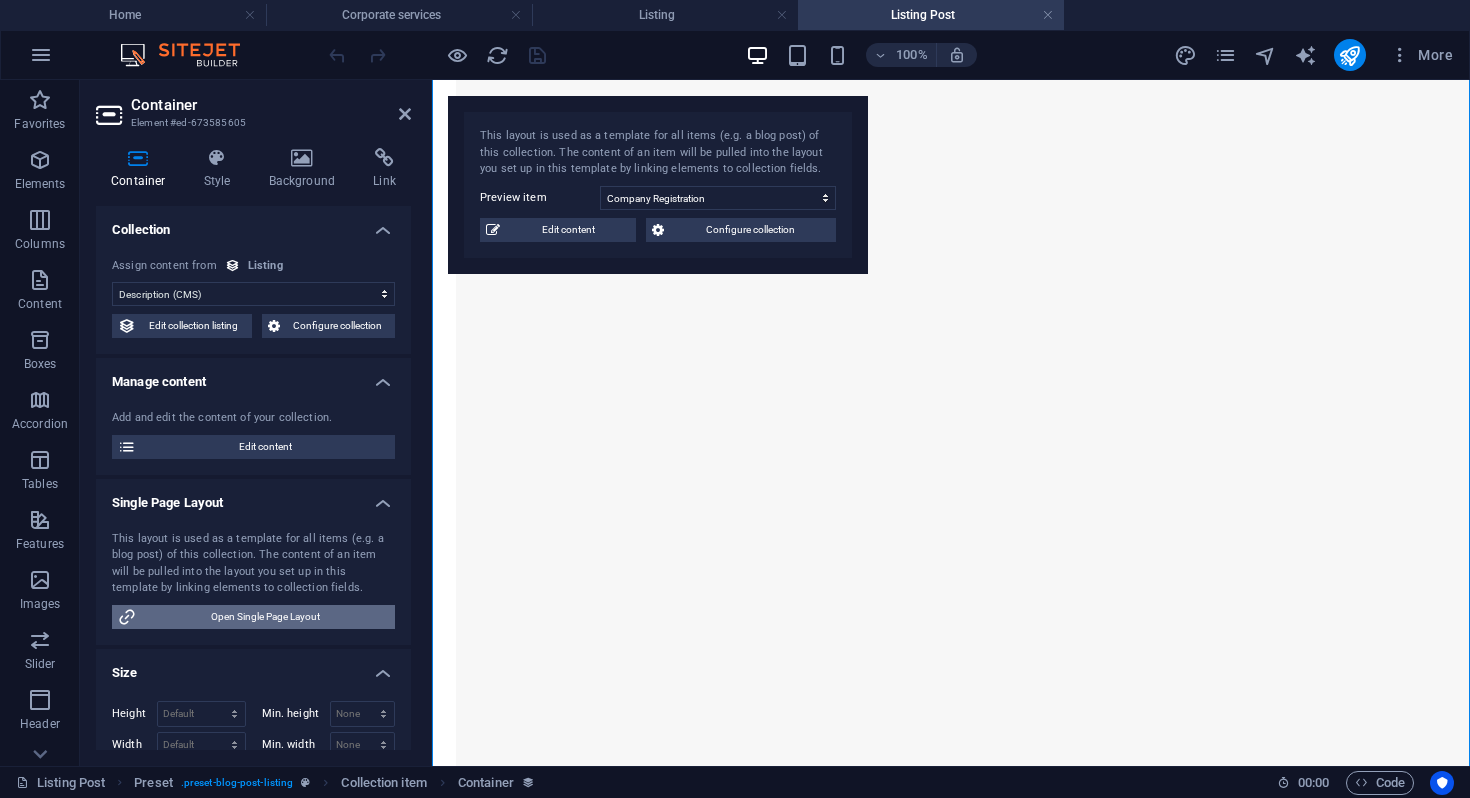 click on "Open Single Page Layout" at bounding box center (265, 617) 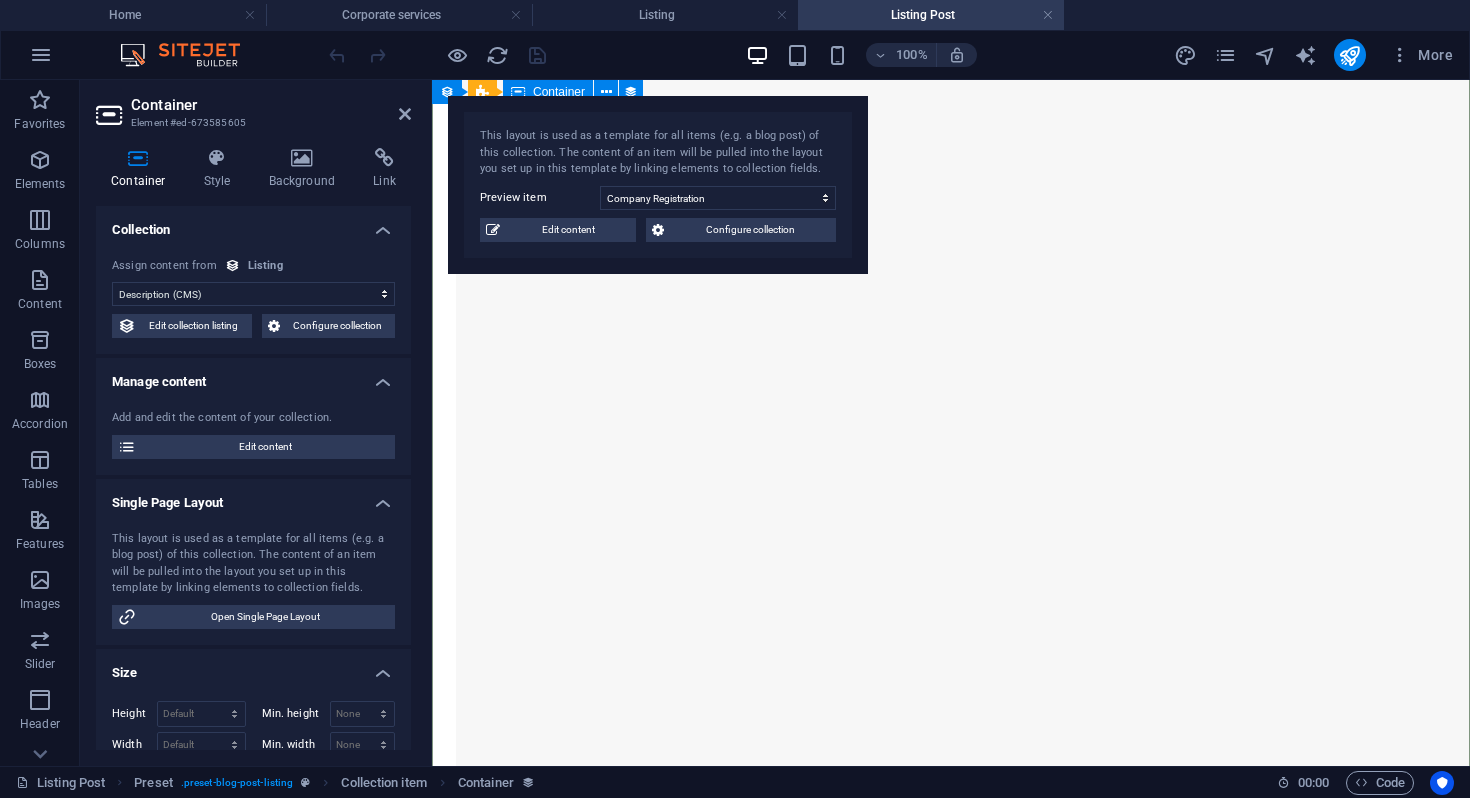 click at bounding box center [571, 2080422] 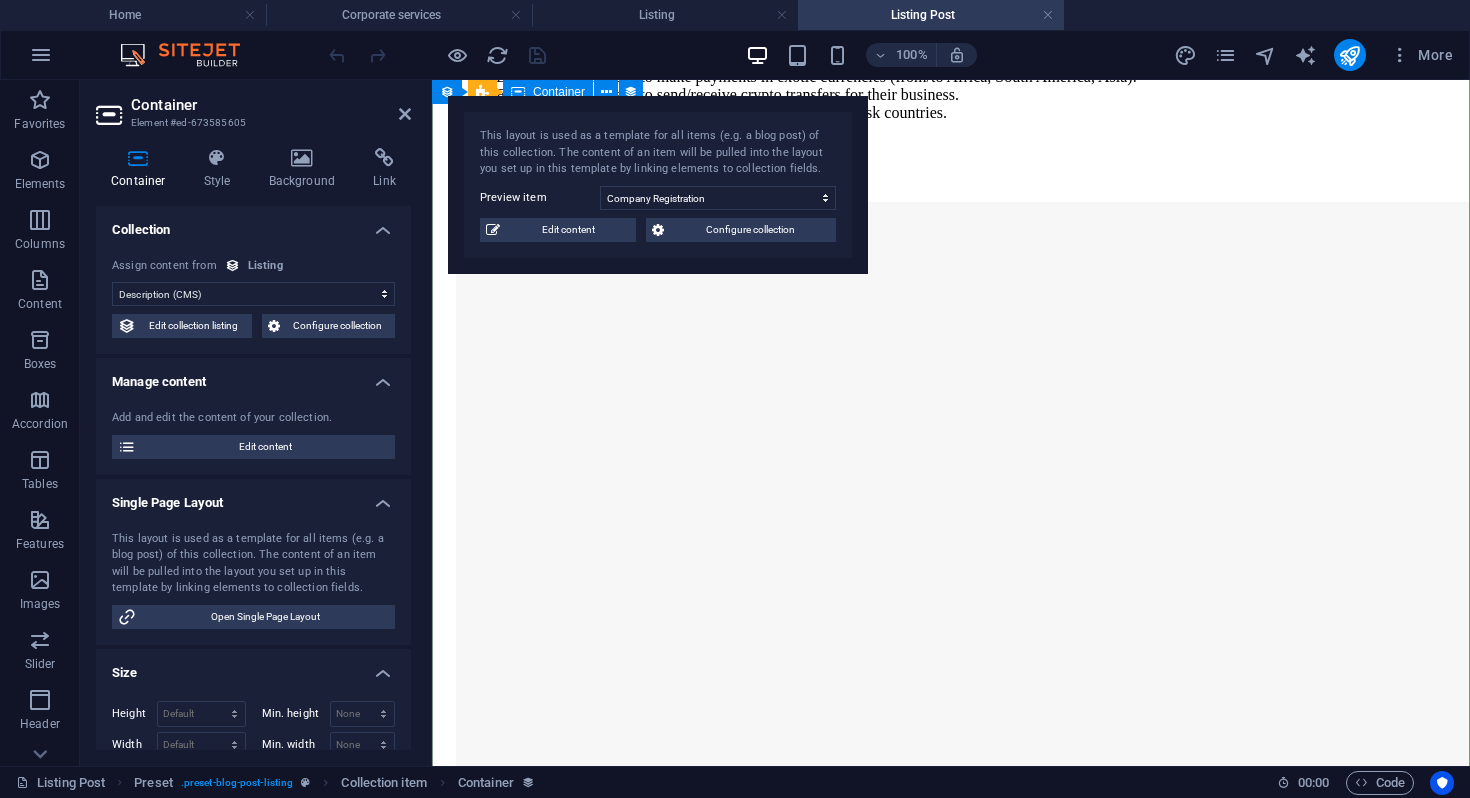 scroll, scrollTop: 1462, scrollLeft: 0, axis: vertical 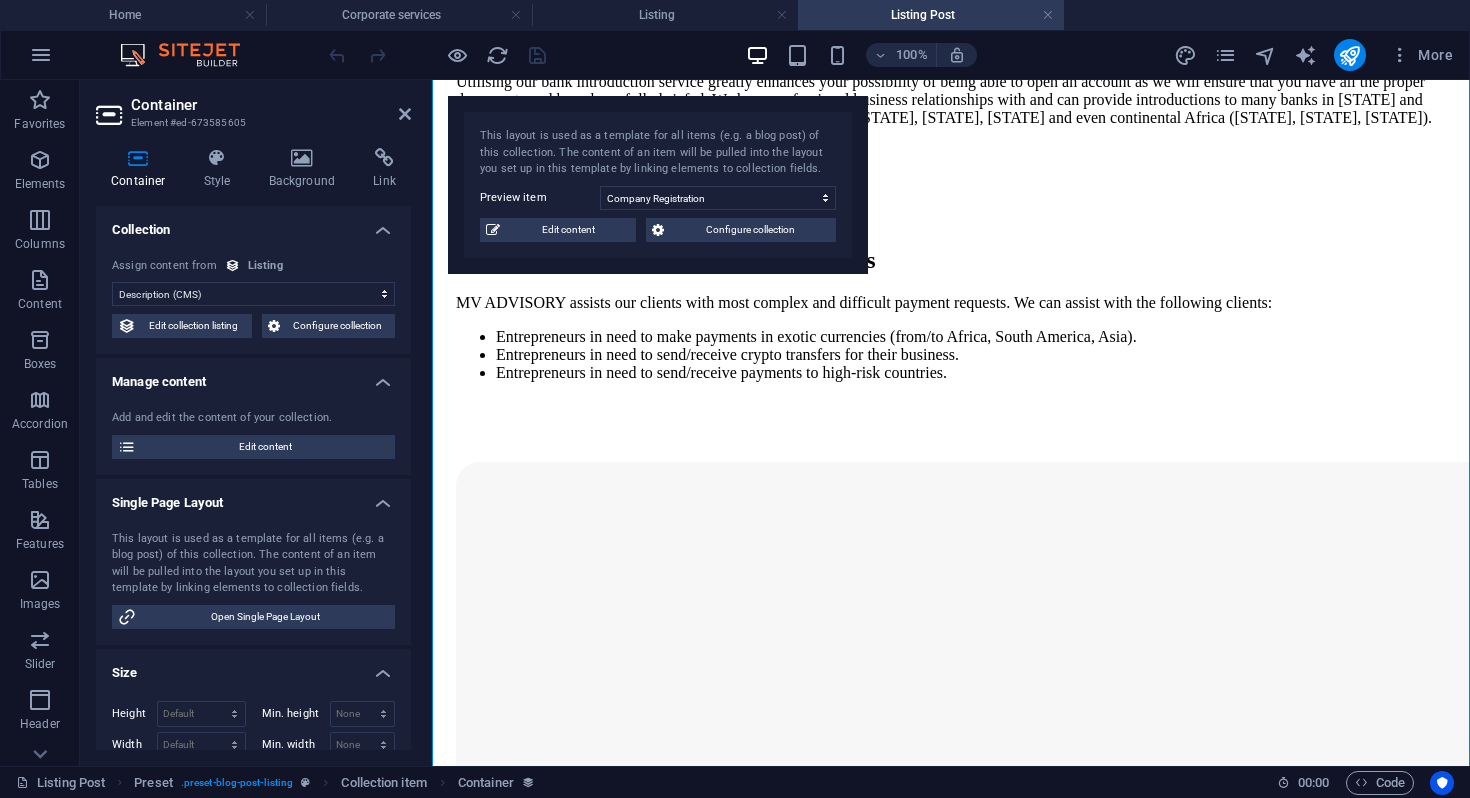 click on "Container Element #ed-673585605" at bounding box center [253, 106] 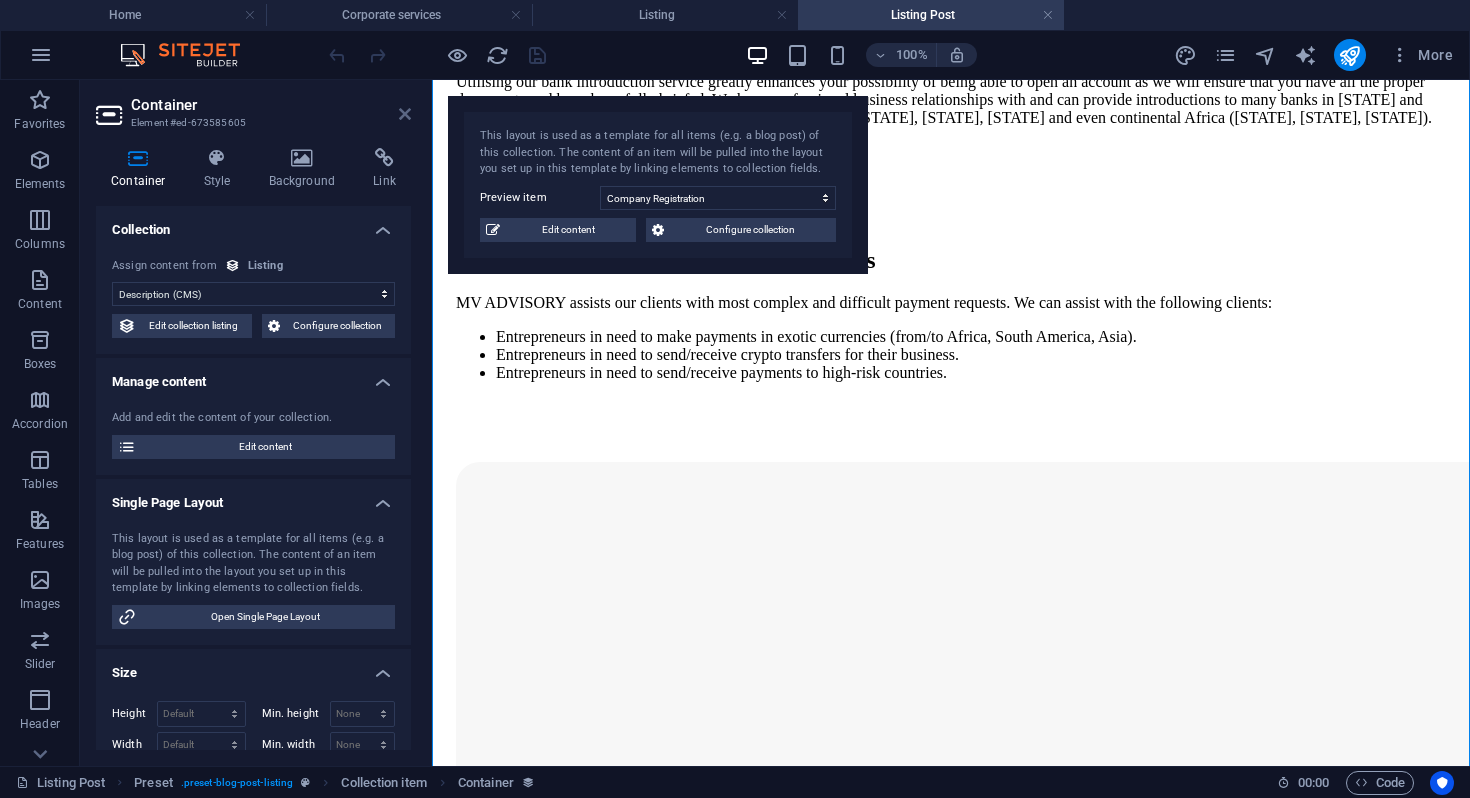 click at bounding box center (405, 114) 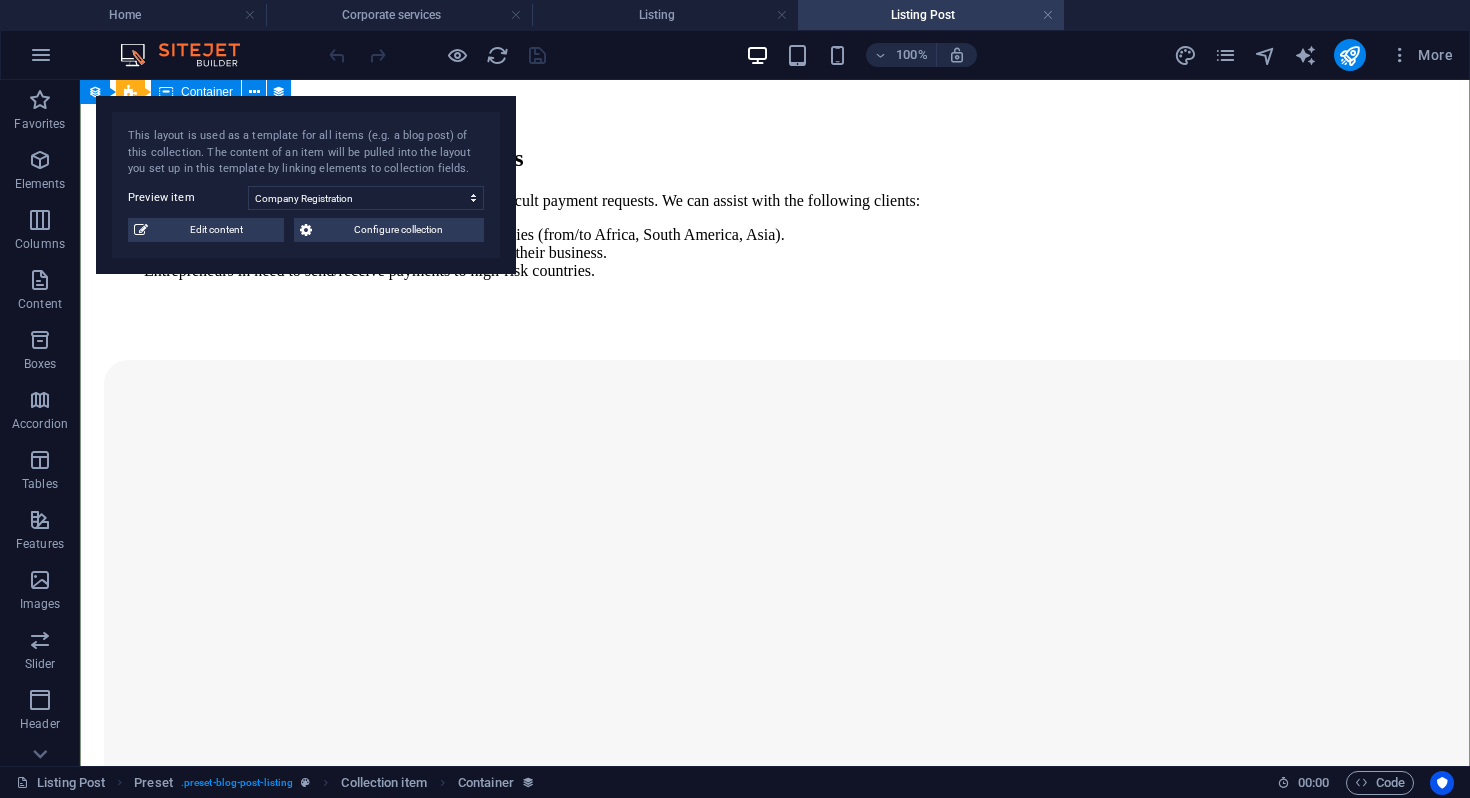 click on "I have read and understand the privacy policy. Unreadable? Load new BOOK A CONSULTATION" at bounding box center (775, 2786461) 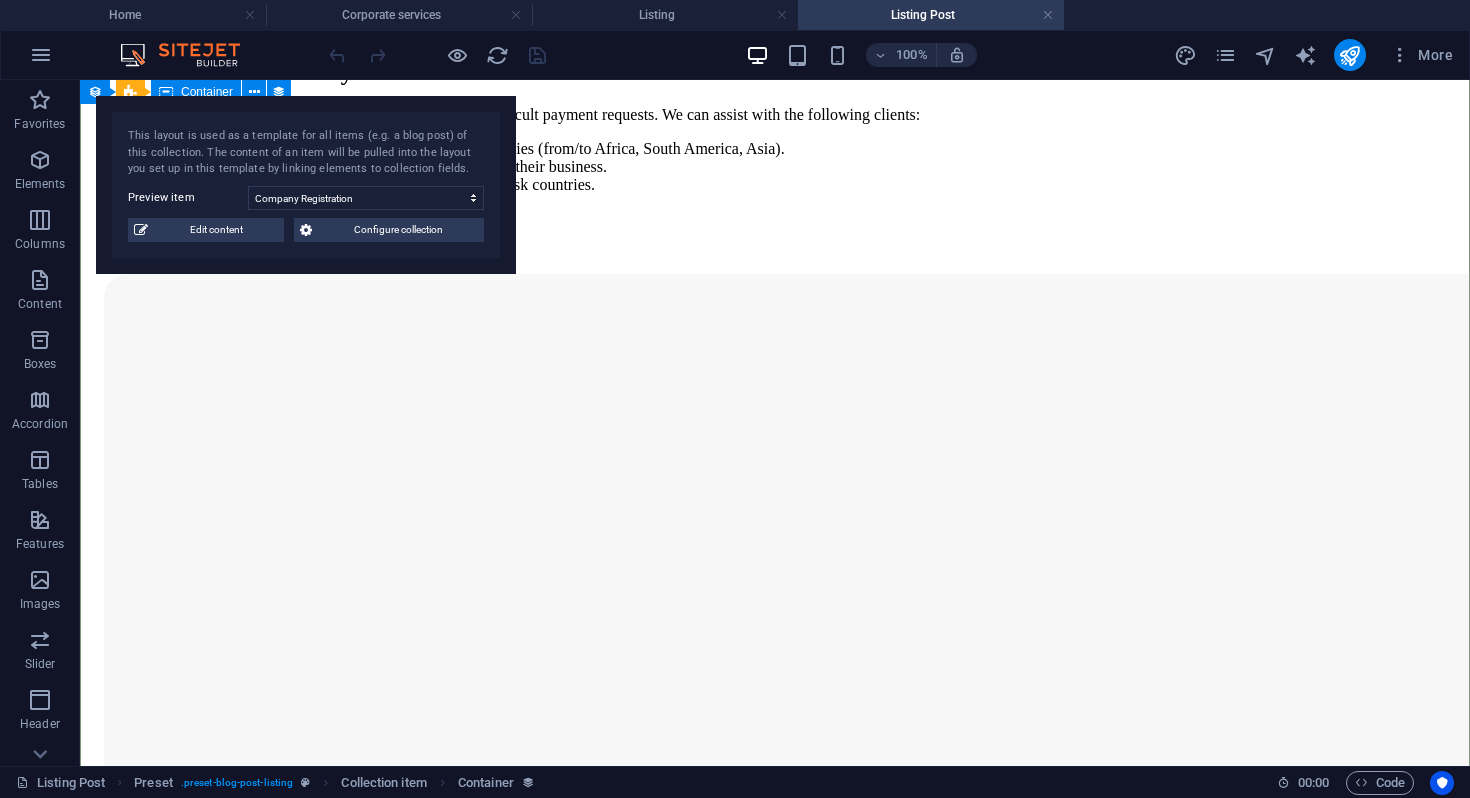 select on "full_description" 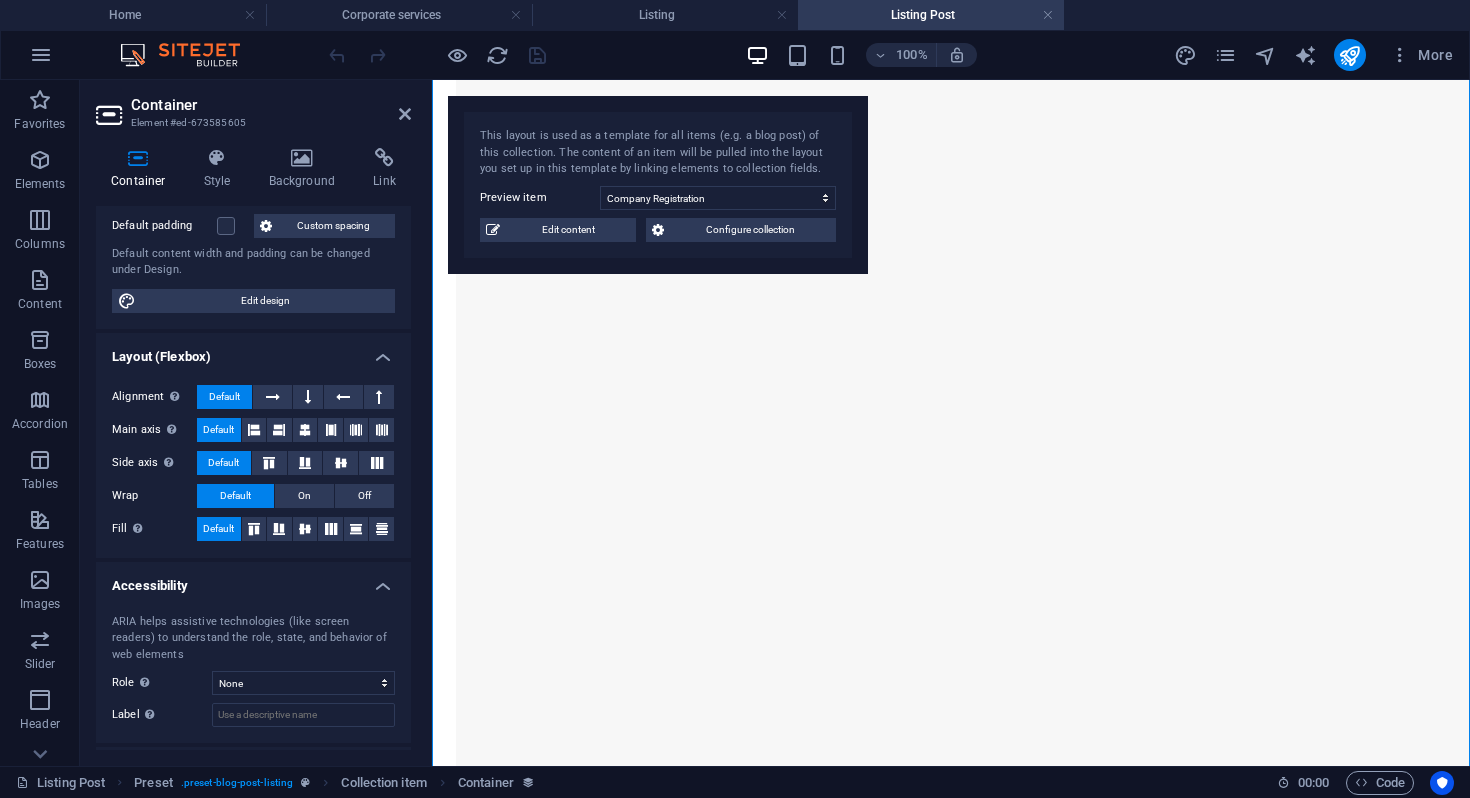 scroll, scrollTop: 708, scrollLeft: 0, axis: vertical 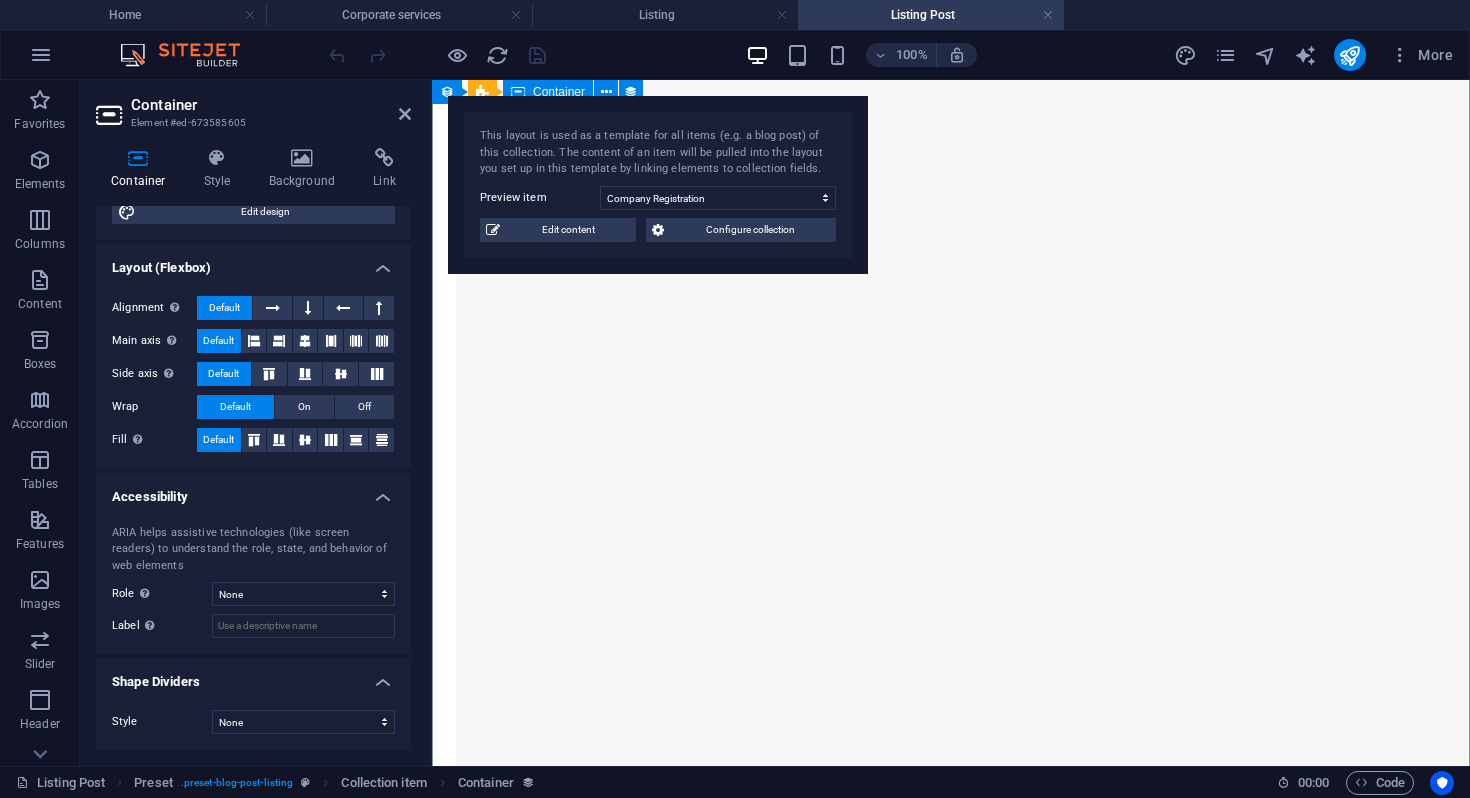 click on "Company Registration MV ADVISORY assists with incorporation of companies in [STATE], [STATE], [STATE], [STATE], [STATE], [STATE], [STATE] and other jurisdictions. We have the expertise to help our clients identify which corporate jurisdiction would be the best suited for the formation of their new company. MV ADVISORY will take the time to ensure that the corporate structure will provide not only standard benefits but also legally protect the client’s assets, allowing access to worldwide markets. Bank Introduction Services Utilising our bank introduction service greatly enhances your possibility of being able to open an account as we will ensure that you have all the proper documents and have been fully briefed. We have professional business relationships with and can provide introductions to many banks in [STATE] and [STATE]. We also provide introductions to banks in [STATE], [STATE], [STATE], [STATE] and even continental Africa ([STATE], [STATE], [STATE])." at bounding box center (951, 1039821) 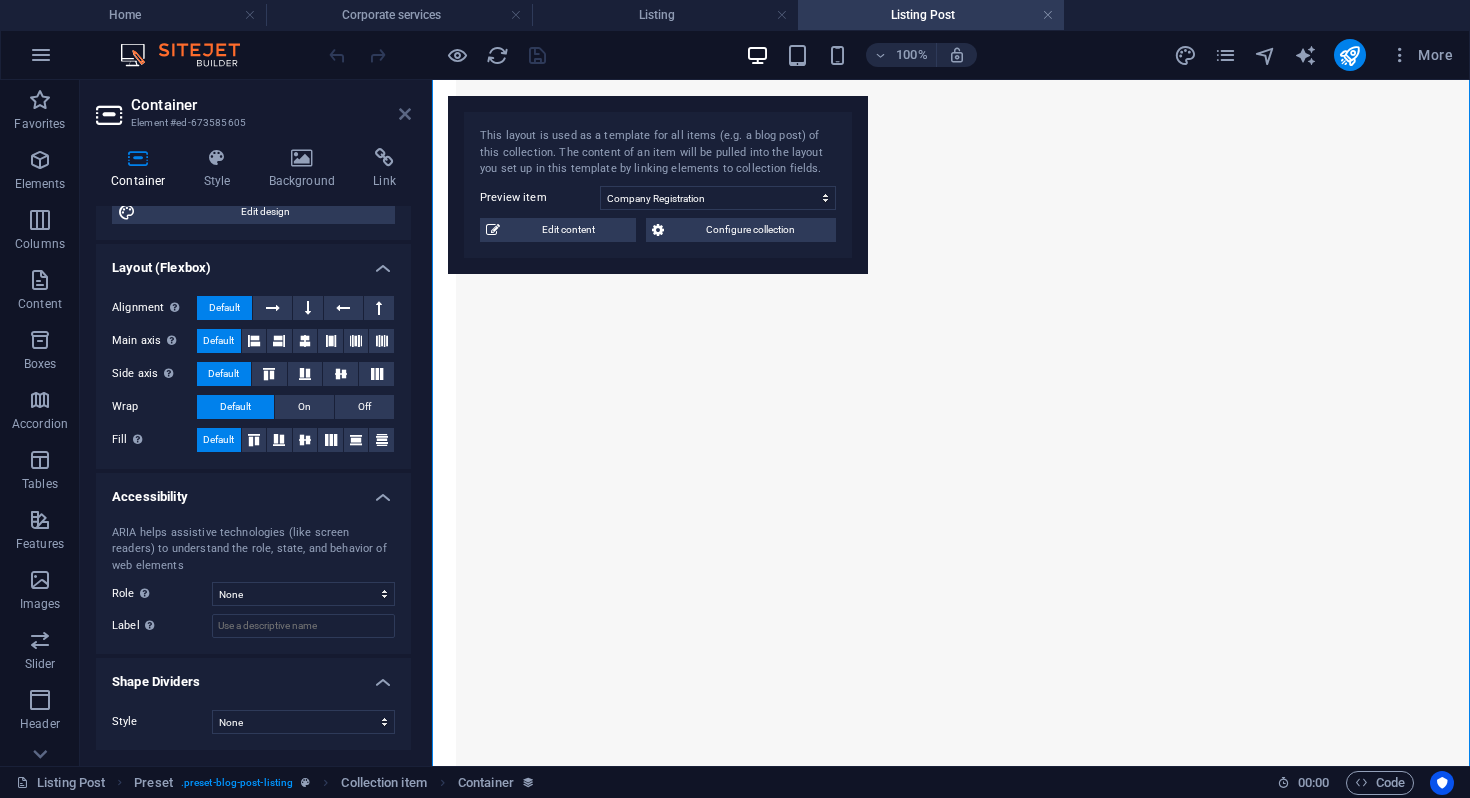 click at bounding box center [405, 114] 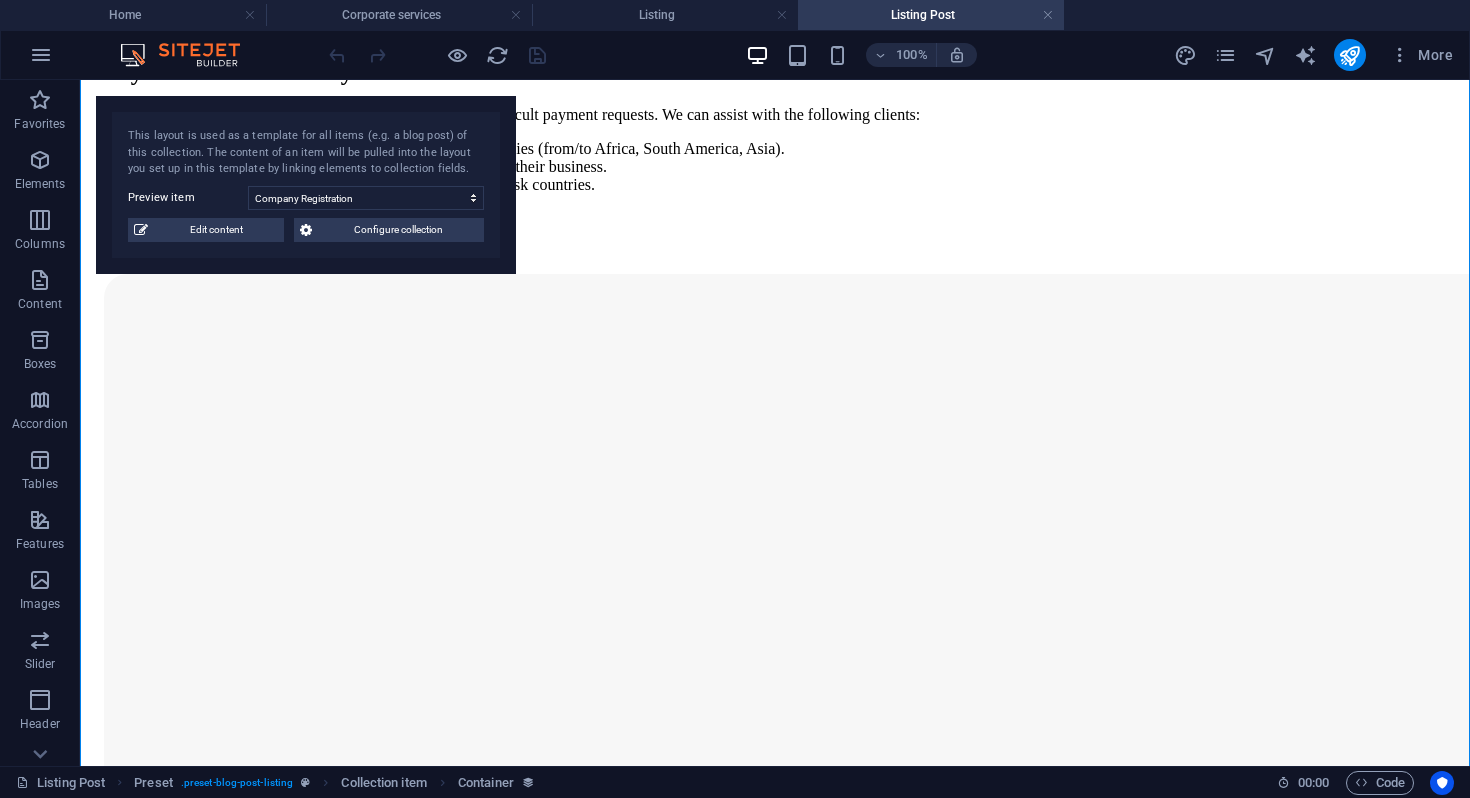 scroll, scrollTop: 1781, scrollLeft: 0, axis: vertical 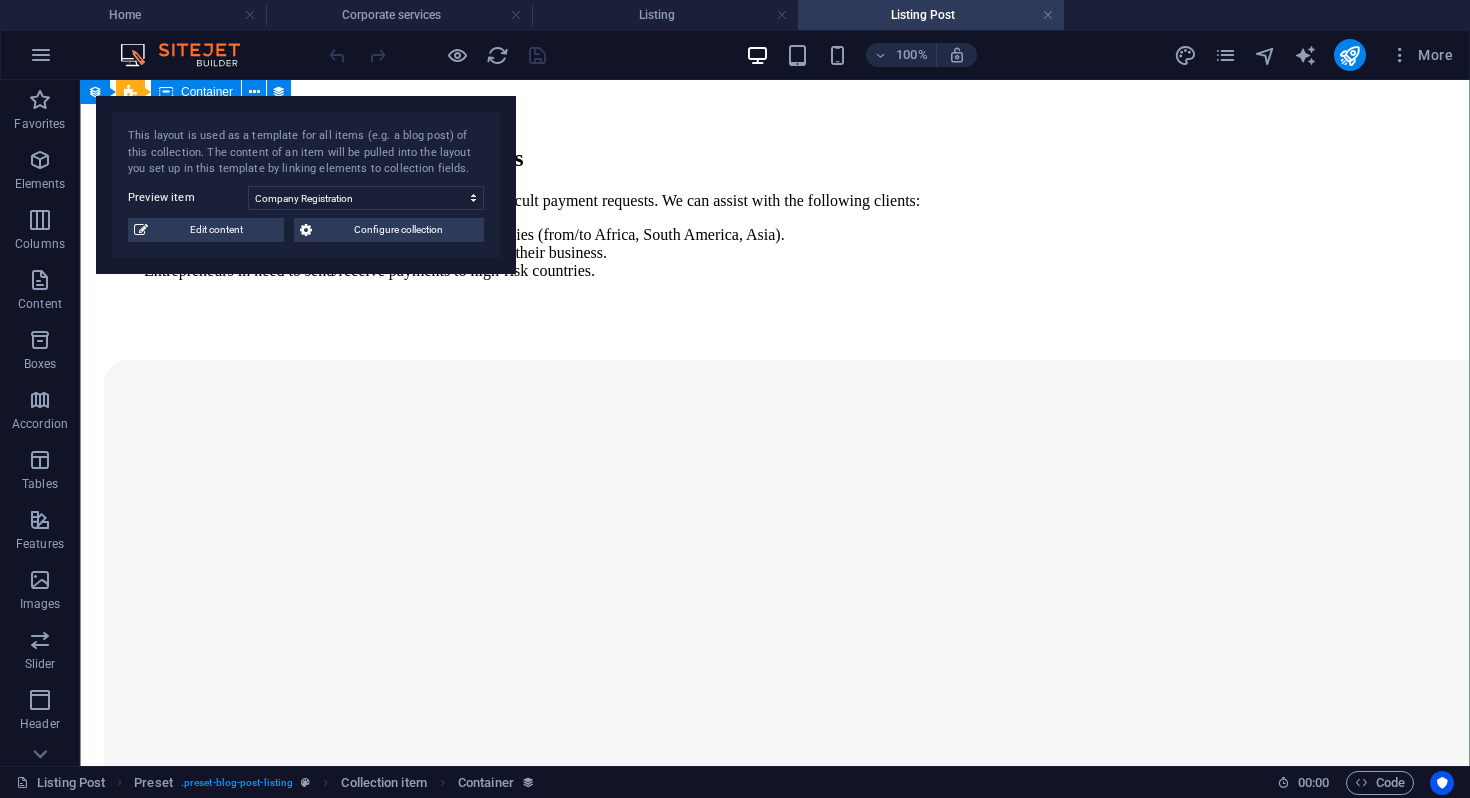 click on "Book a consultation   I have read and understand the privacy policy. Unreadable? Load new BOOK A CONSULTATION" at bounding box center [775, 2786415] 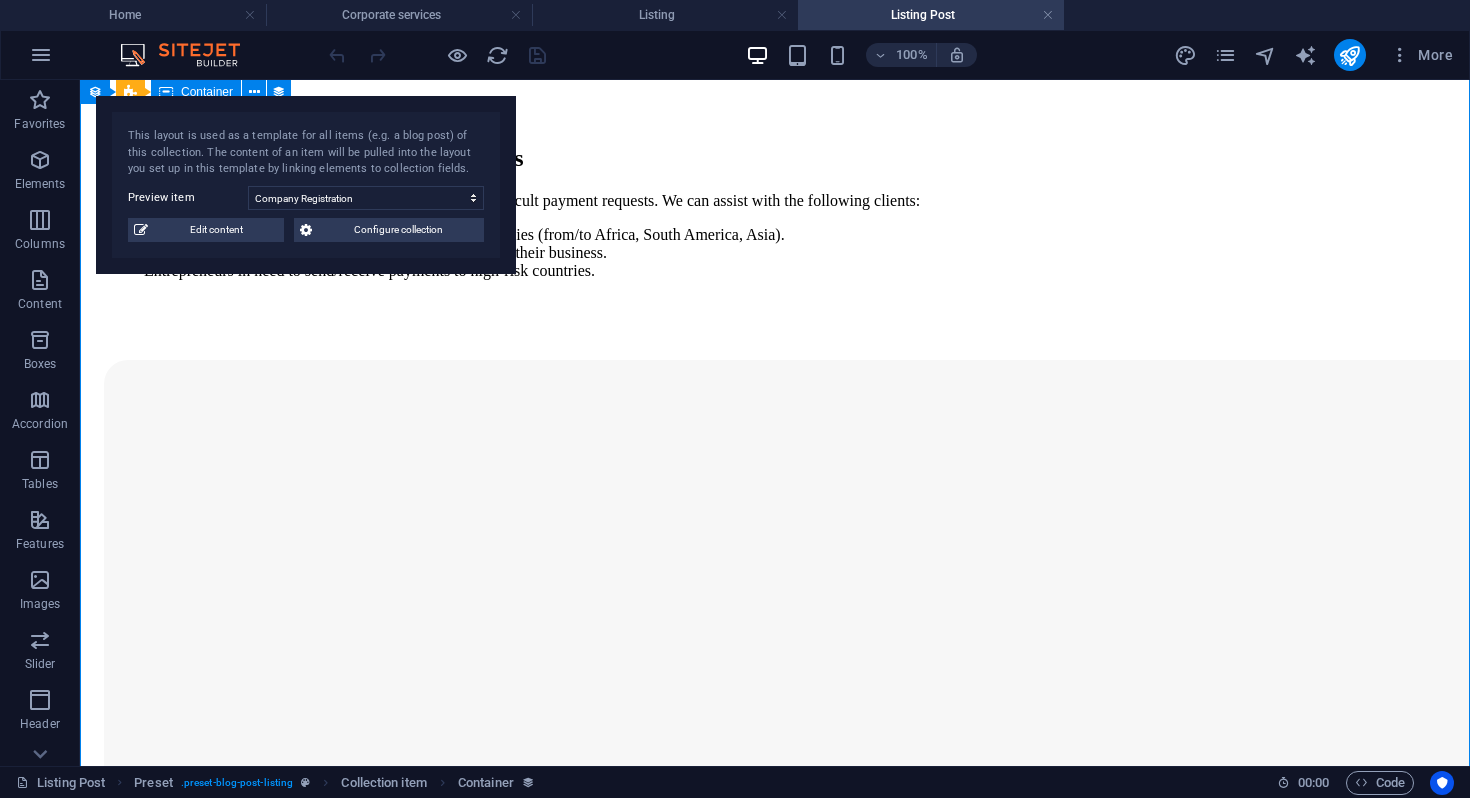 drag, startPoint x: 185, startPoint y: 326, endPoint x: 411, endPoint y: 588, distance: 346.00577 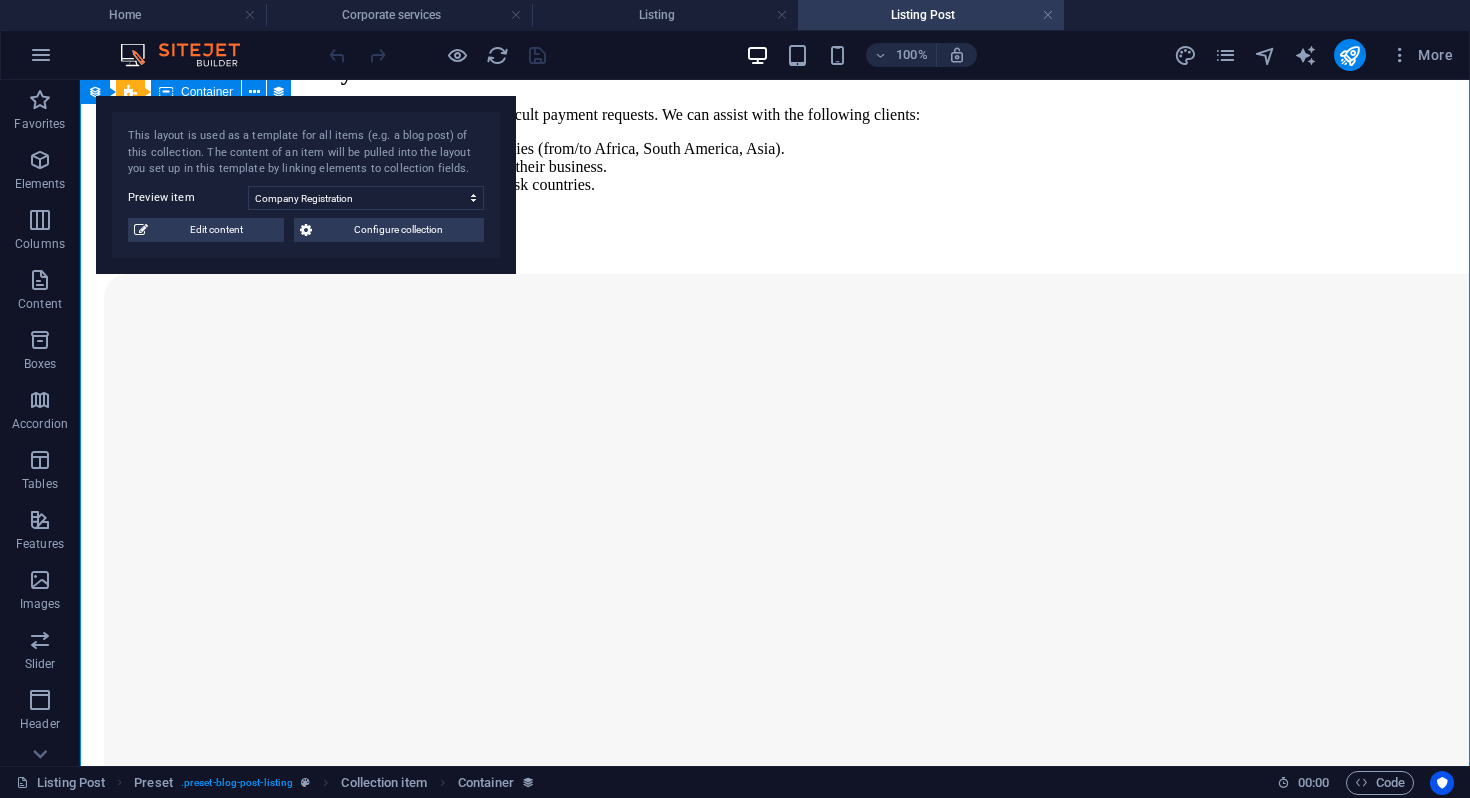 select on "full_description" 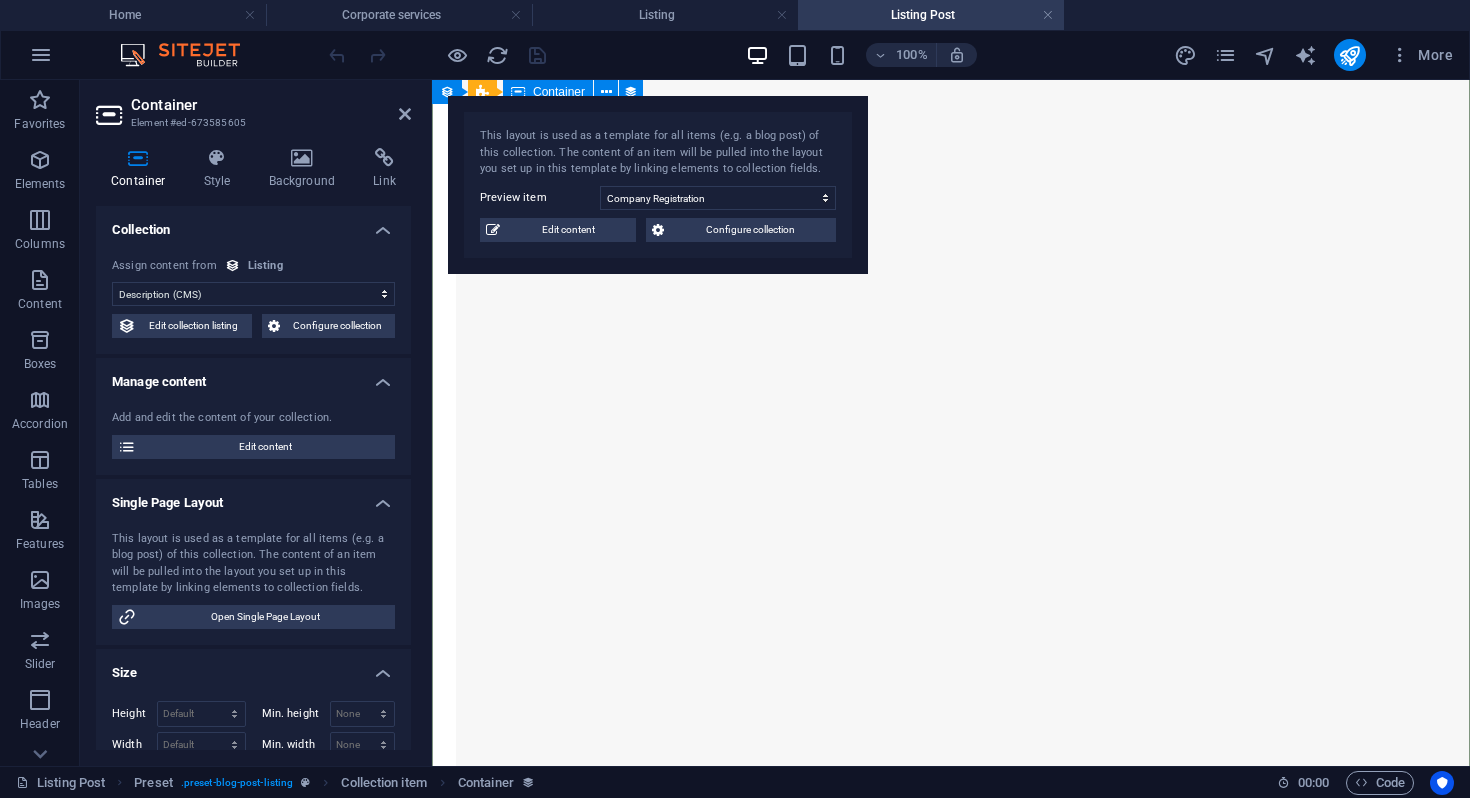 drag, startPoint x: 495, startPoint y: 336, endPoint x: 571, endPoint y: 602, distance: 276.64417 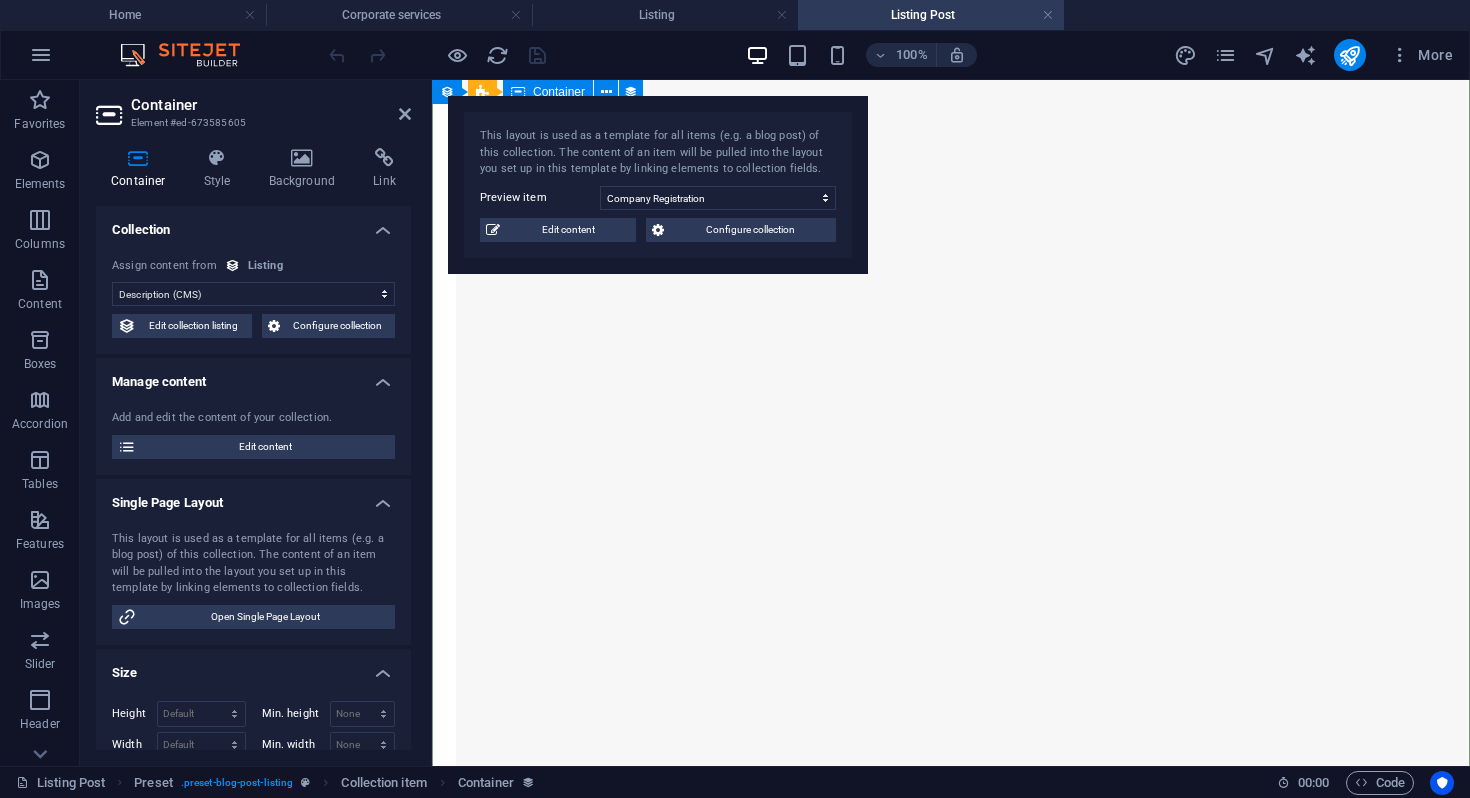 click on "I have read and understand the privacy policy. Unreadable? Load new BOOK A CONSULTATION" at bounding box center [951, 2080750] 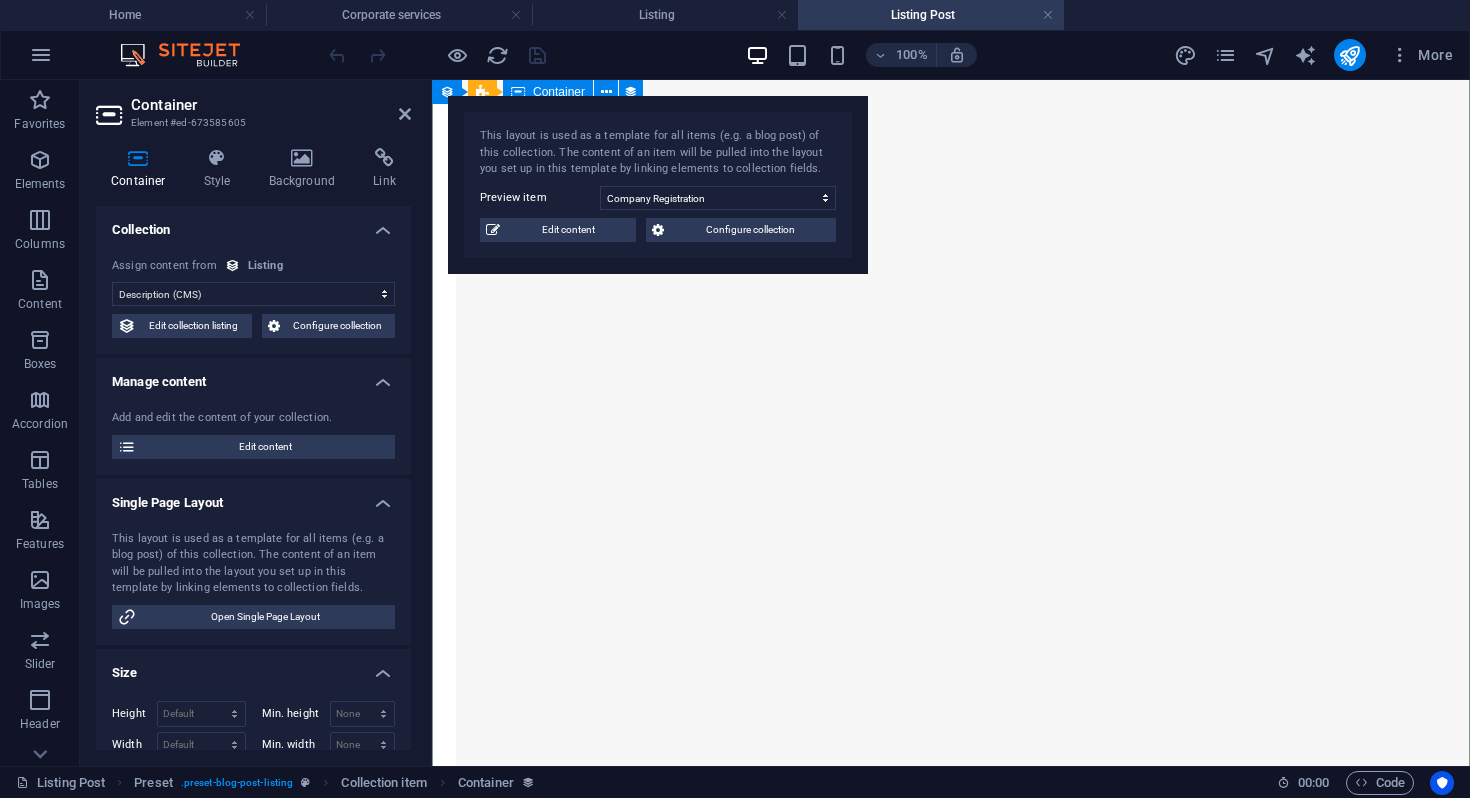 scroll, scrollTop: 2011, scrollLeft: 0, axis: vertical 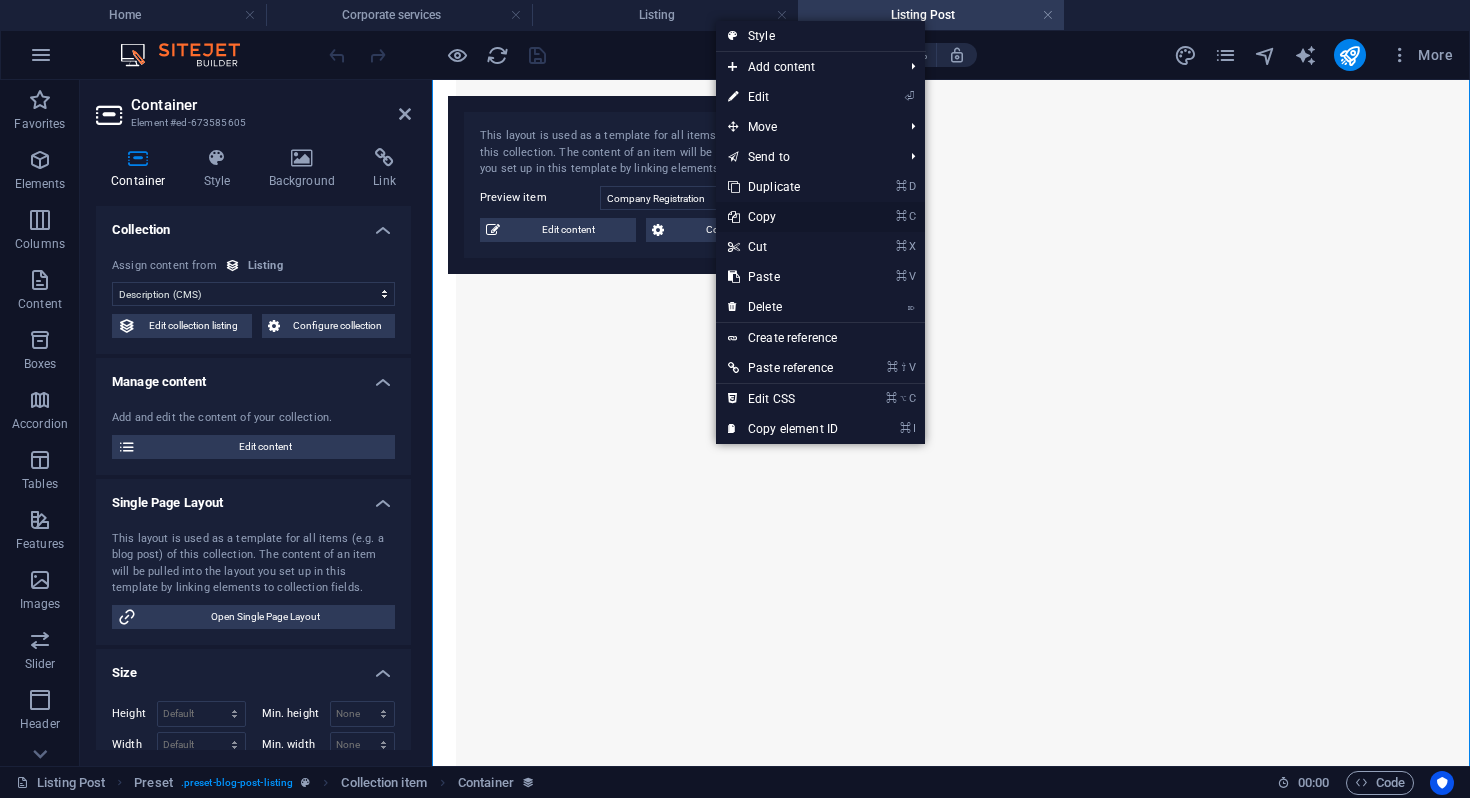click on "⌘ C  Copy" at bounding box center (783, 217) 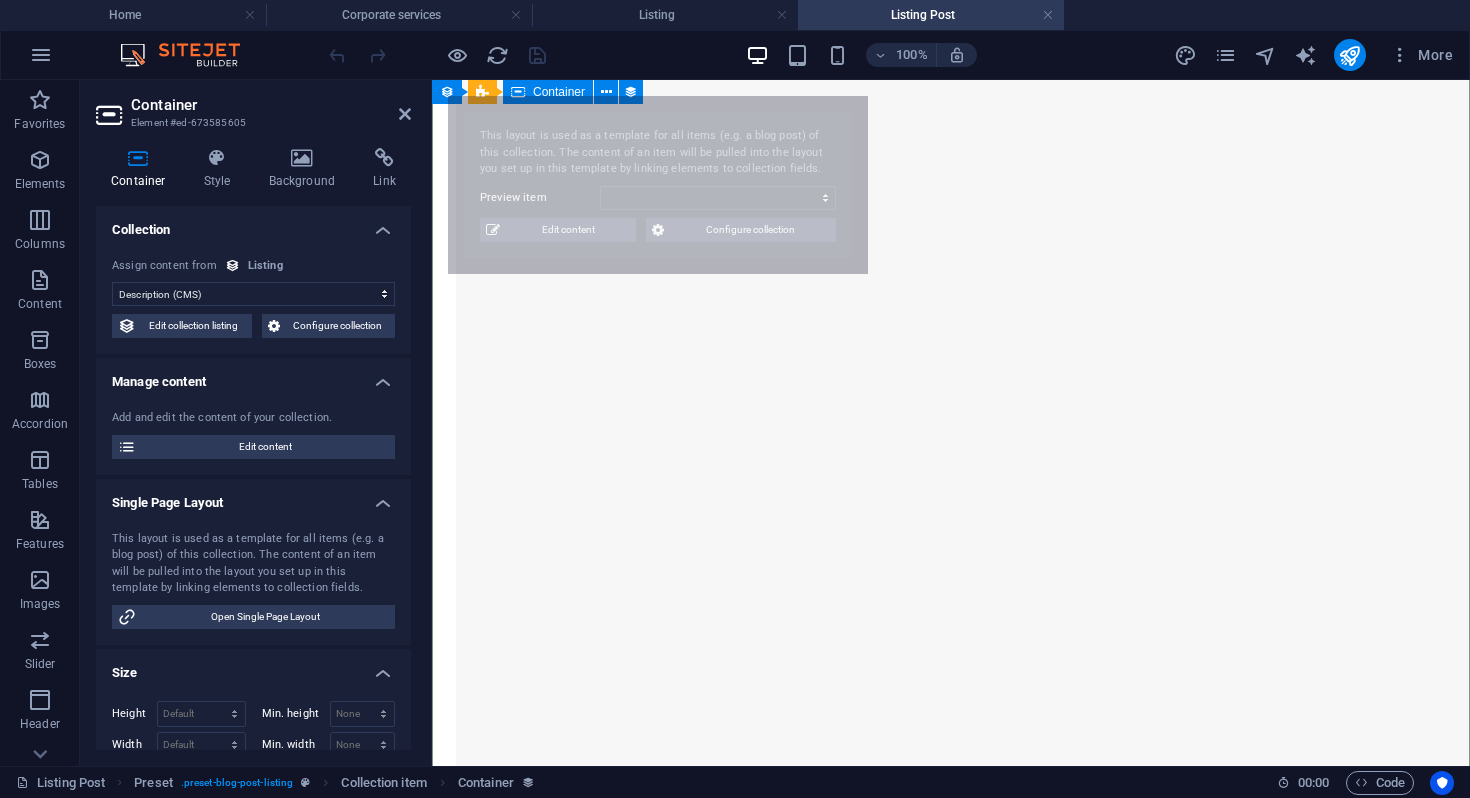 select on "6808d70f42dc73747642785f" 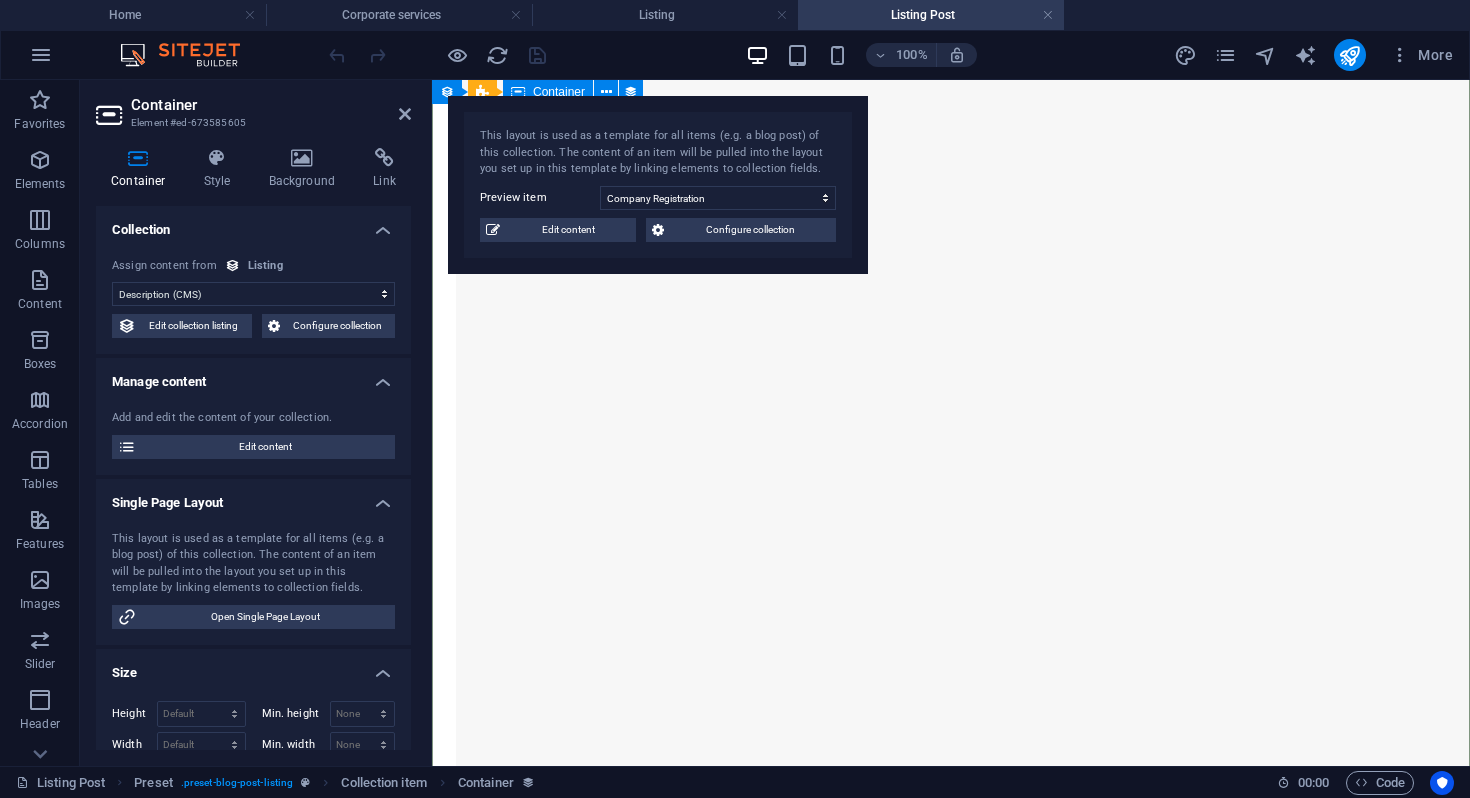 click at bounding box center [571, 2080551] 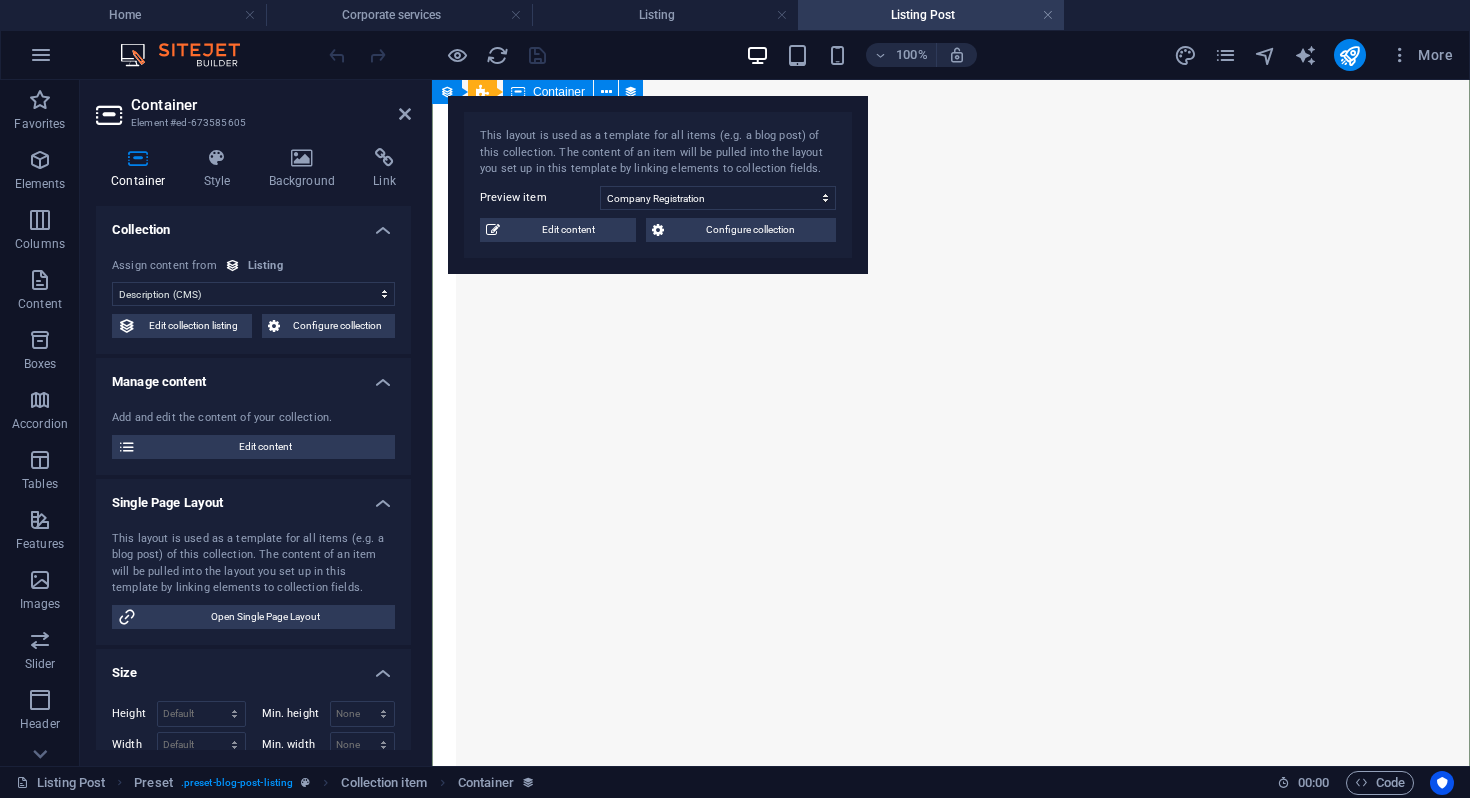 scroll, scrollTop: 1765, scrollLeft: 0, axis: vertical 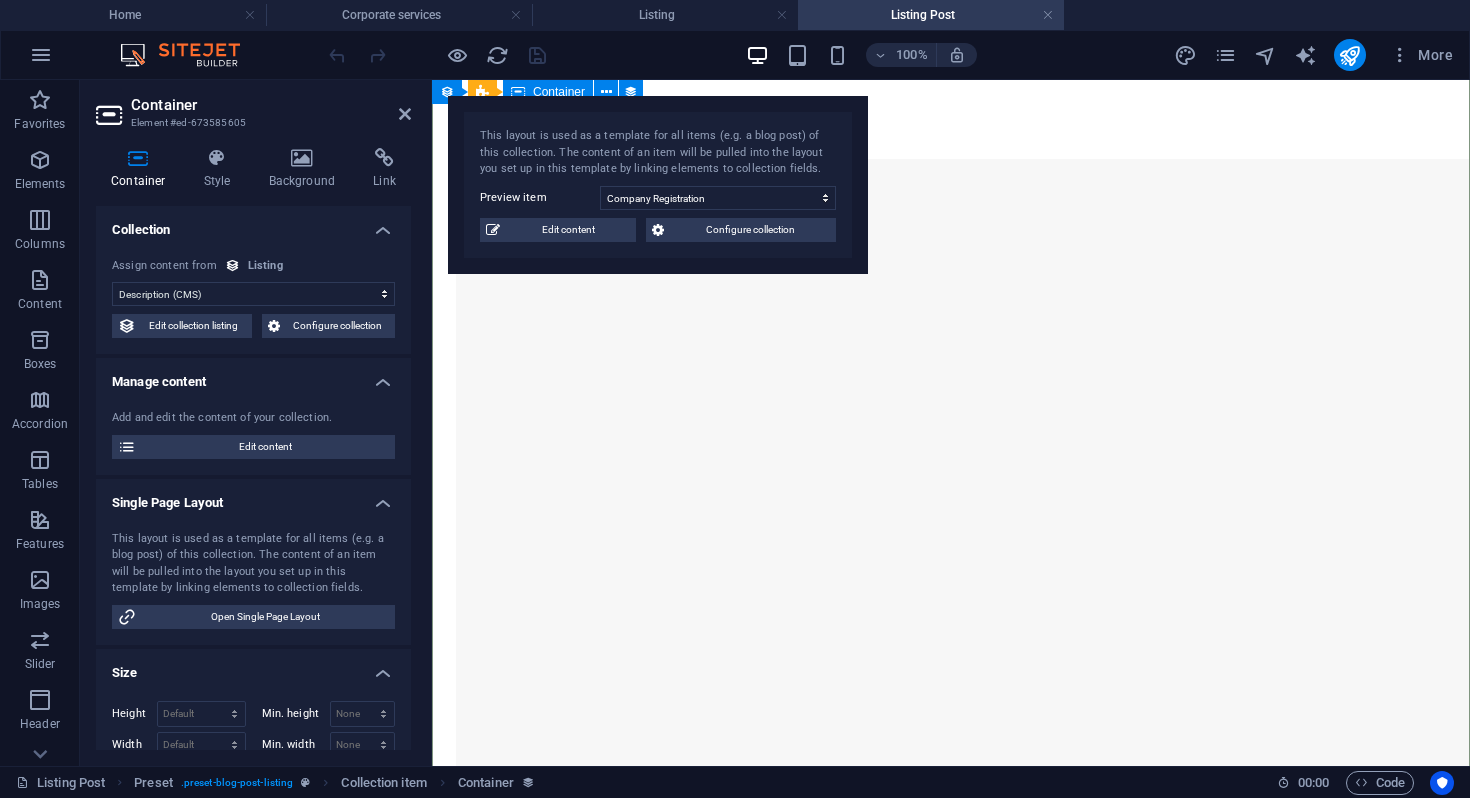 click on "Book a consultation" at bounding box center (951, 2080616) 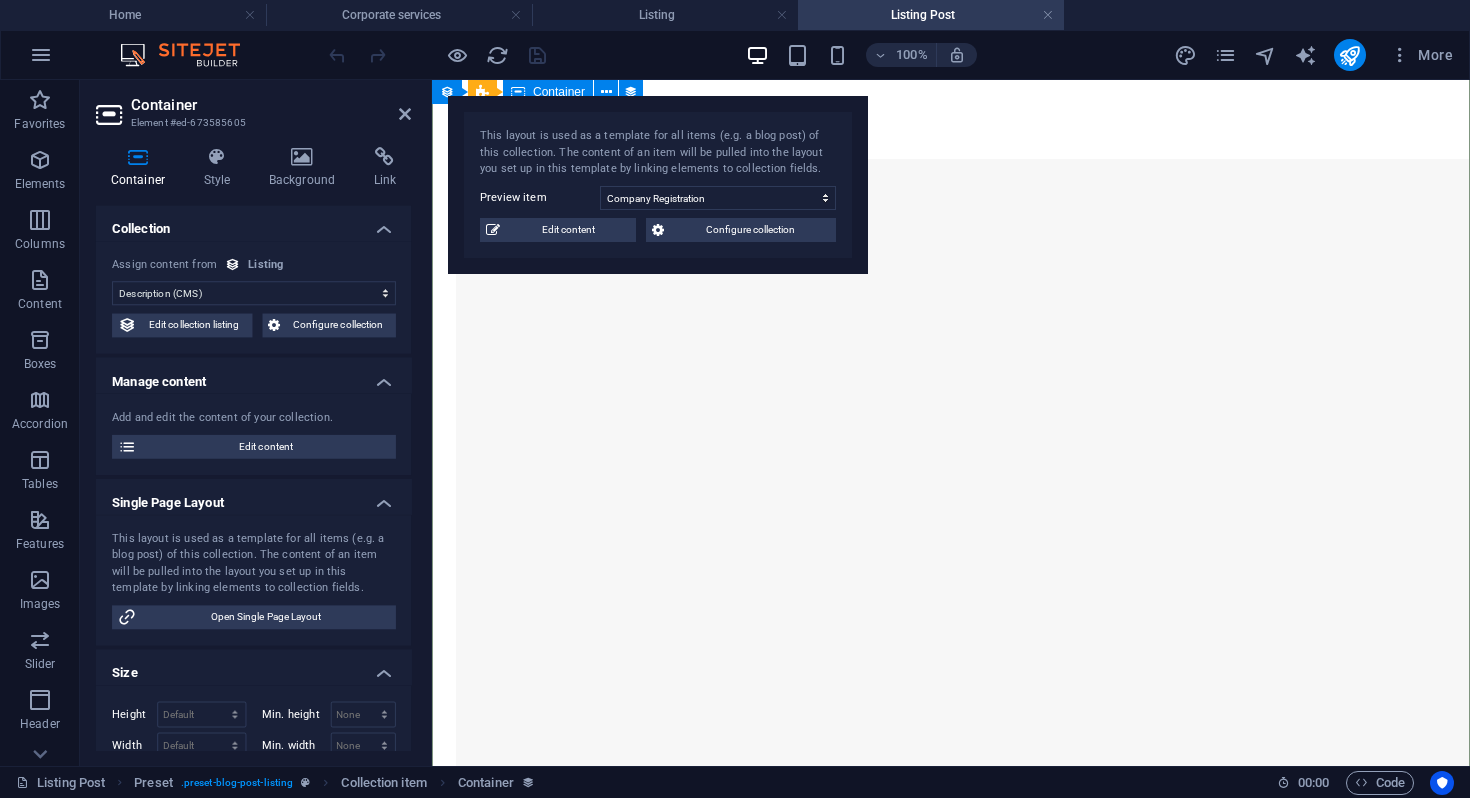 click on "Book a consultation" at bounding box center (951, 2080616) 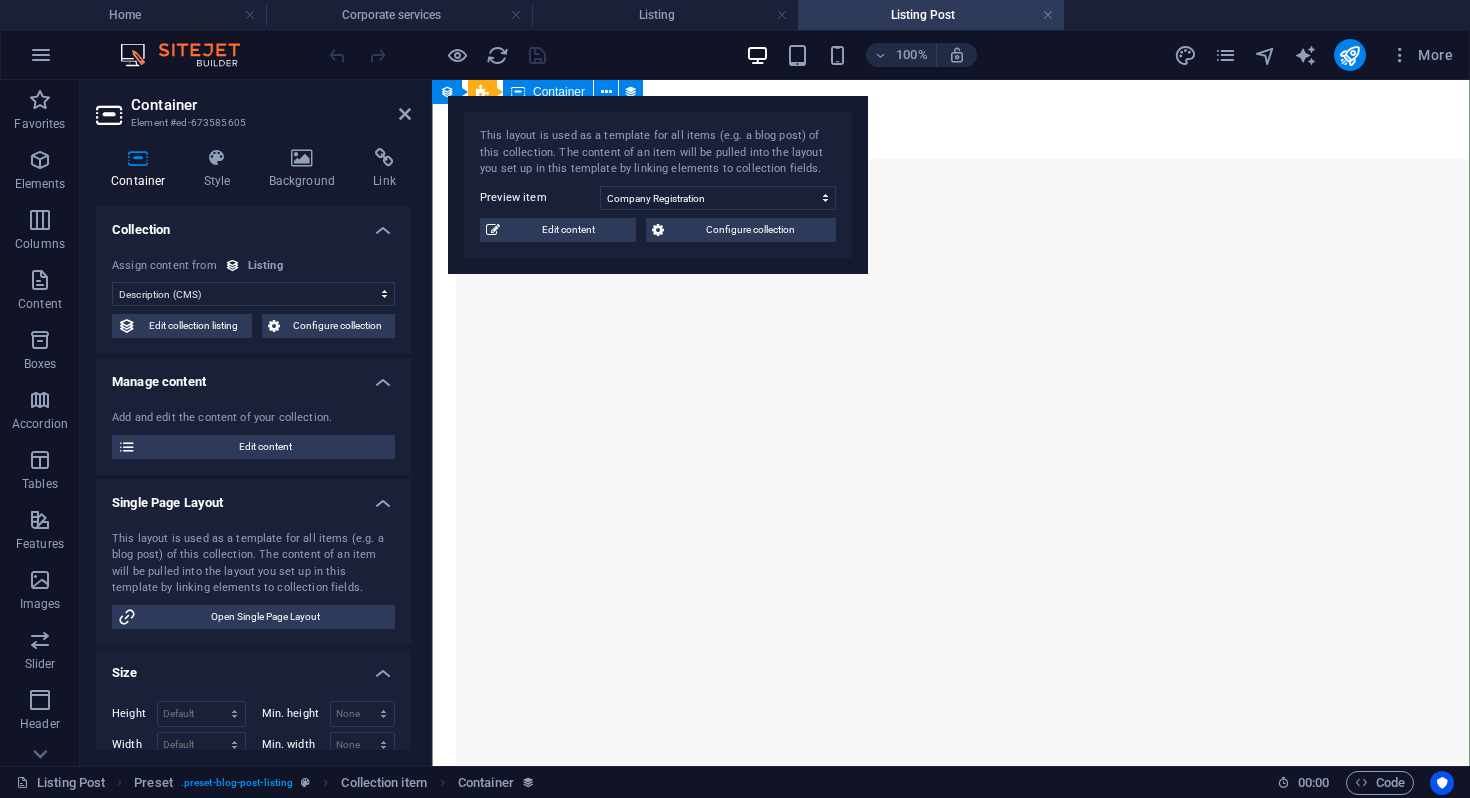 click on "Book a consultation" at bounding box center (951, 2080616) 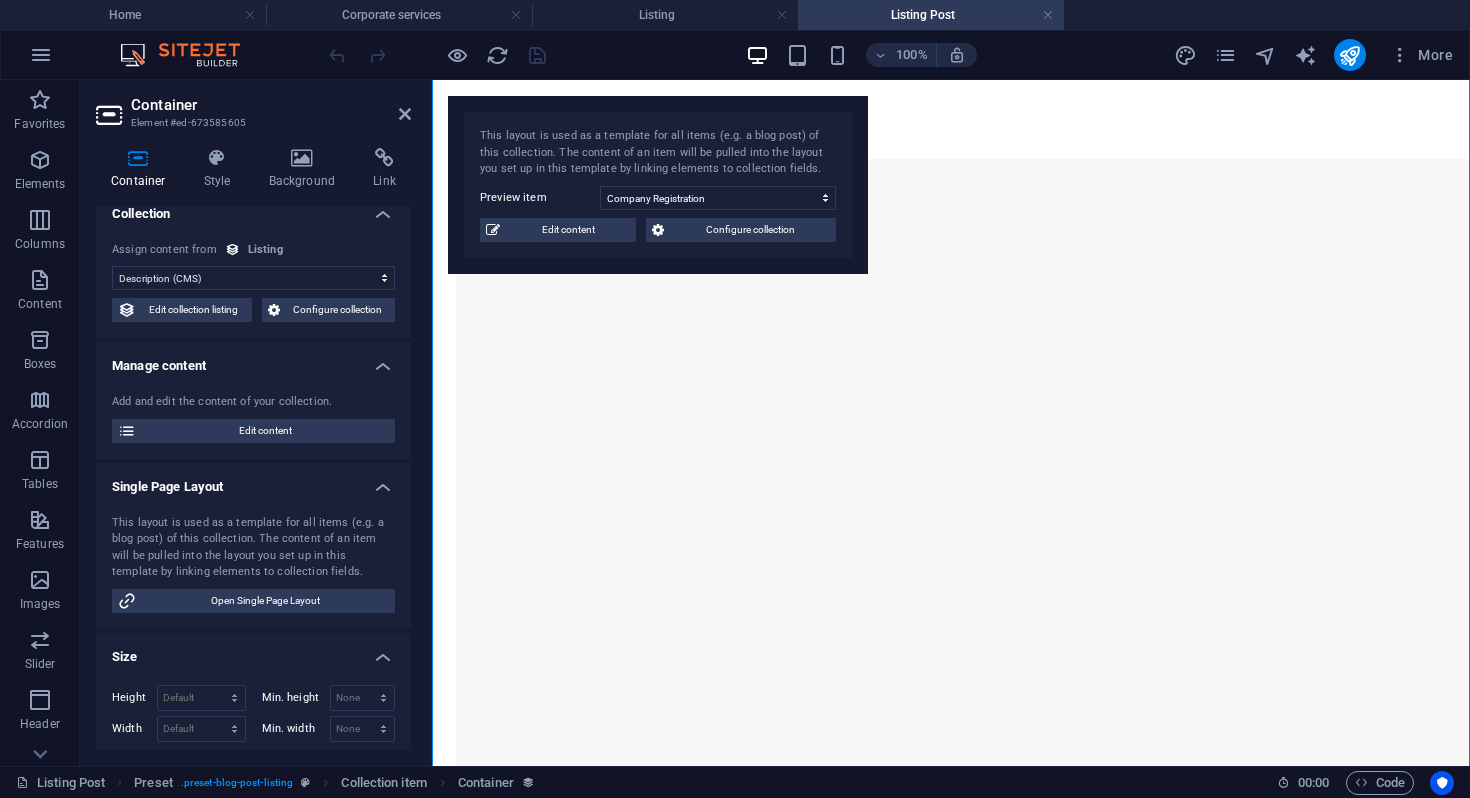 scroll, scrollTop: 0, scrollLeft: 0, axis: both 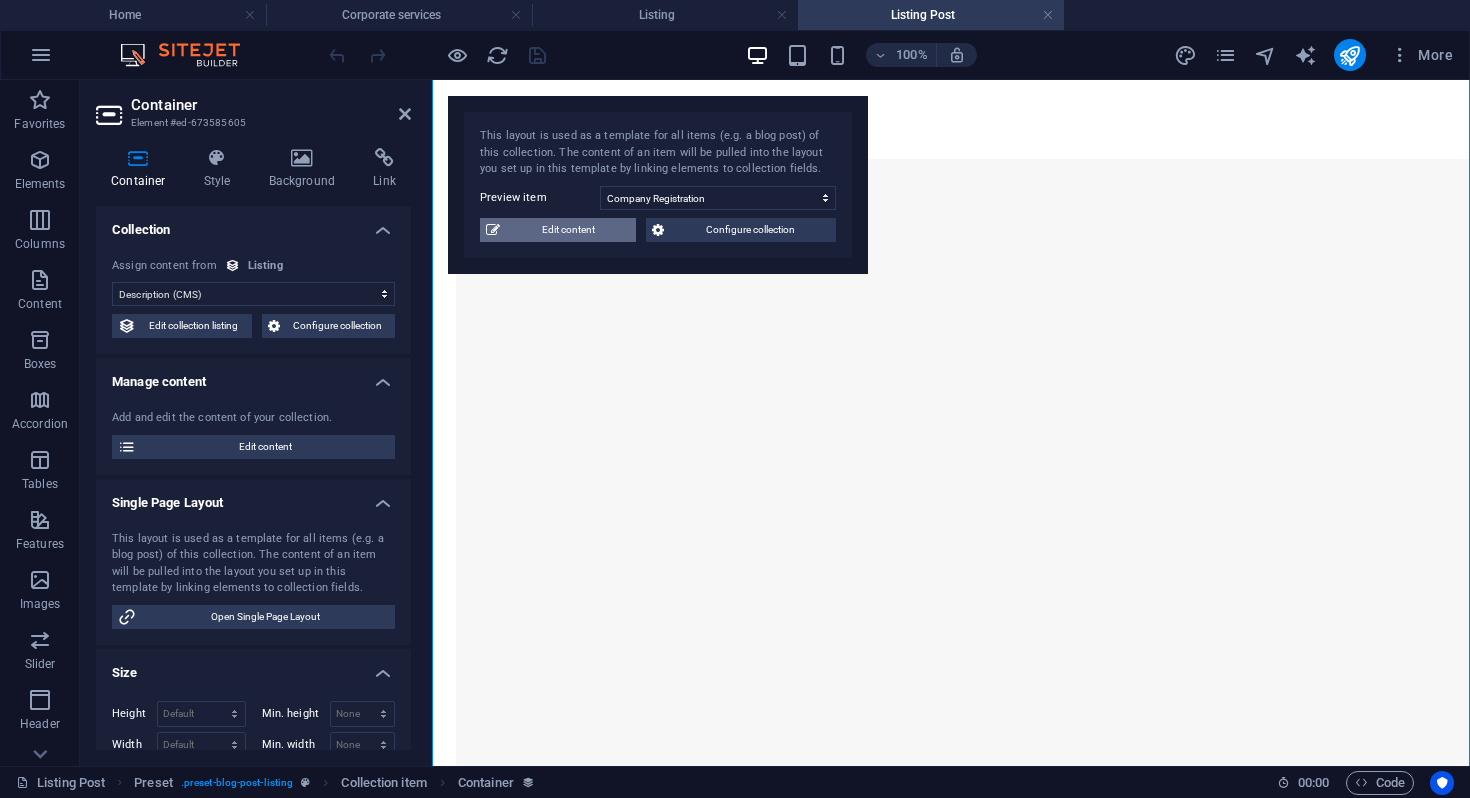 click on "Edit content" at bounding box center (568, 230) 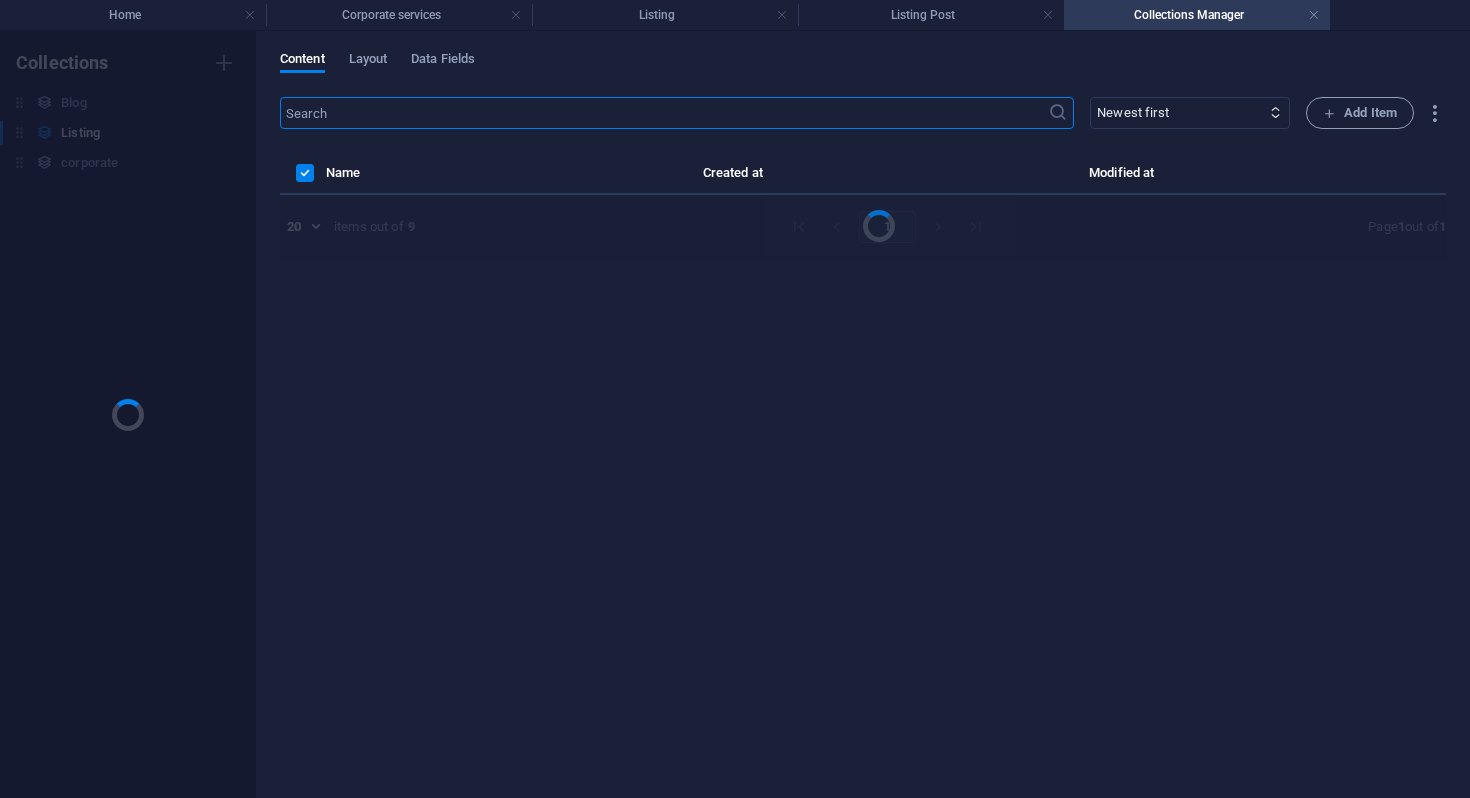 scroll, scrollTop: 0, scrollLeft: 0, axis: both 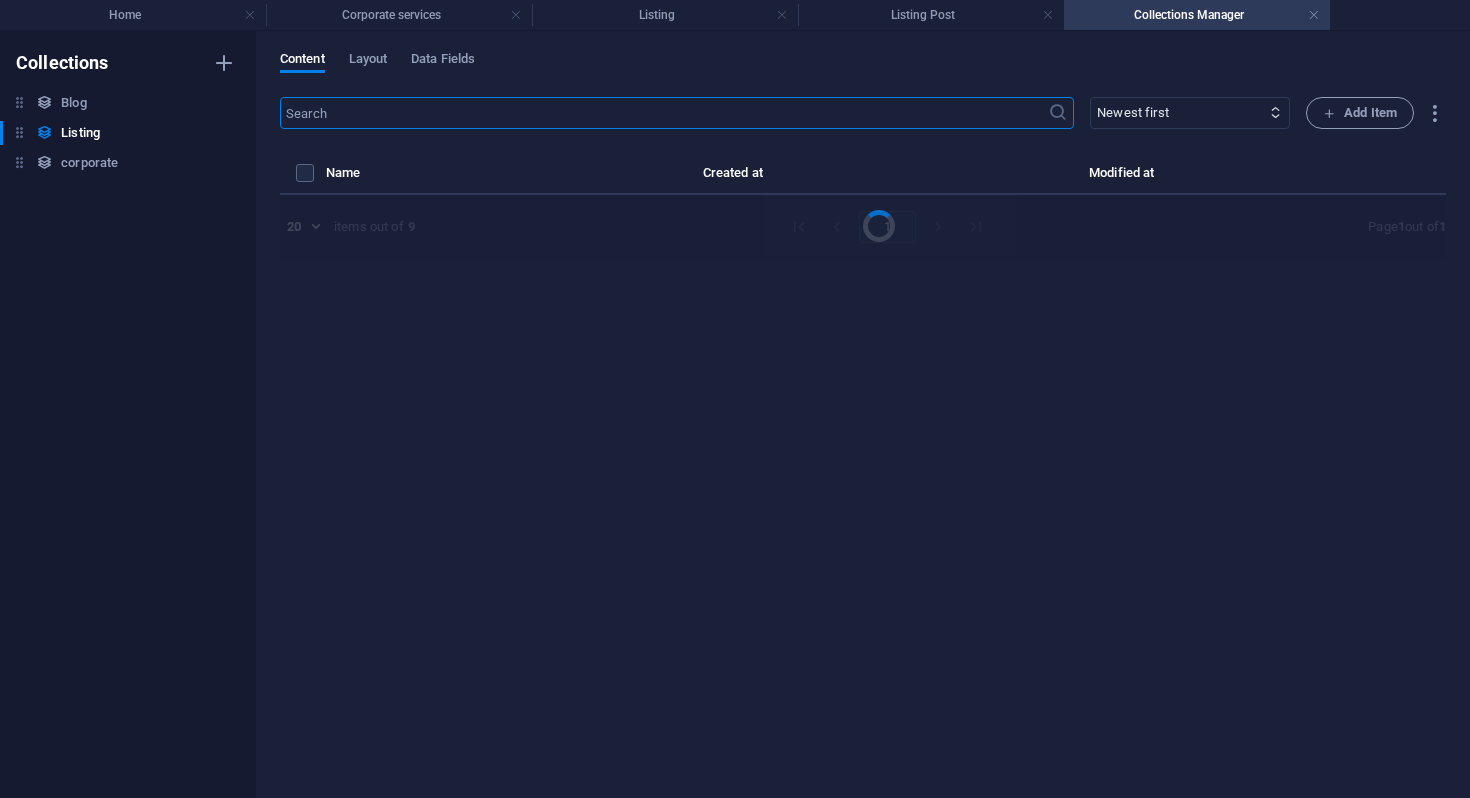 select on "Villa" 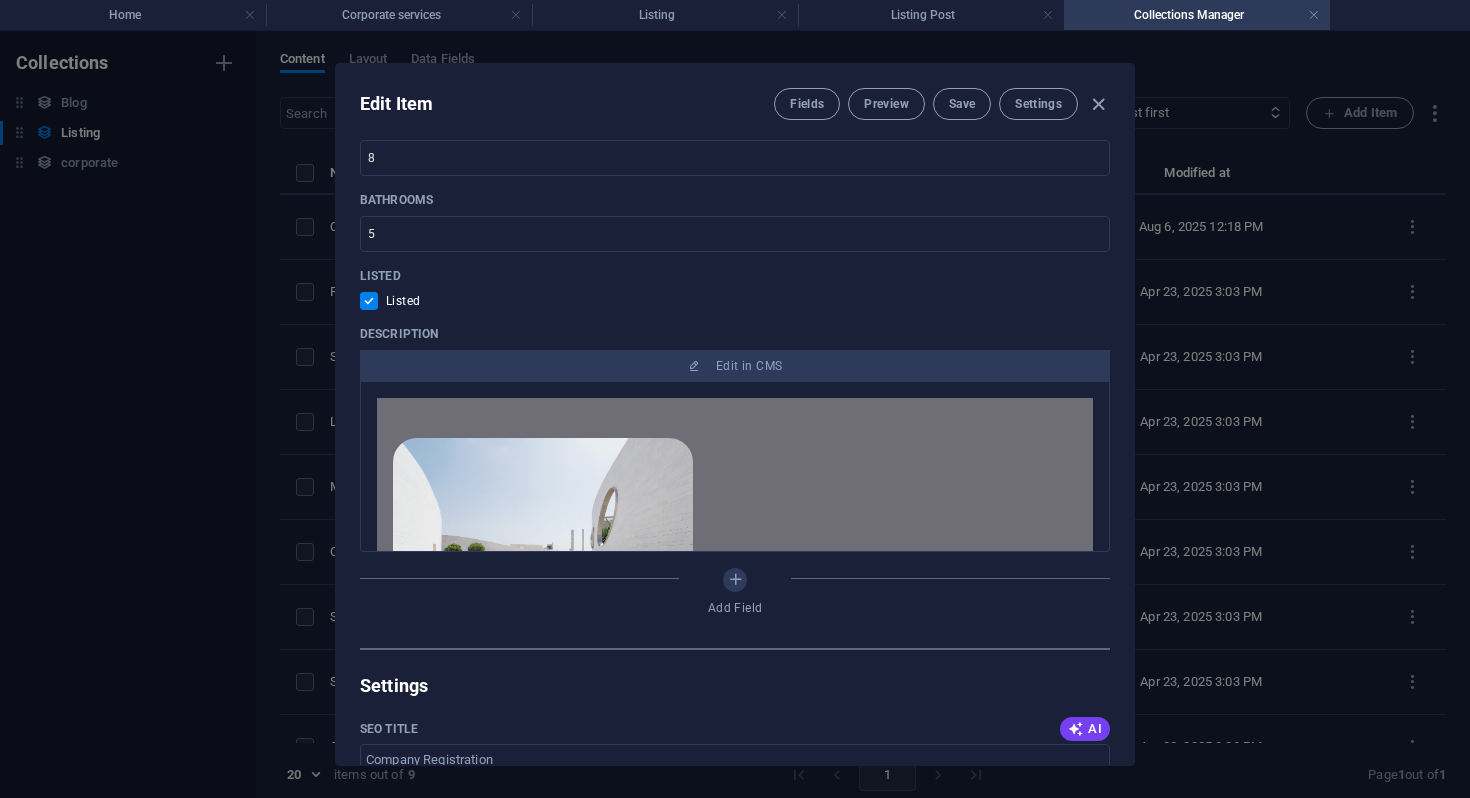 scroll, scrollTop: 1067, scrollLeft: 0, axis: vertical 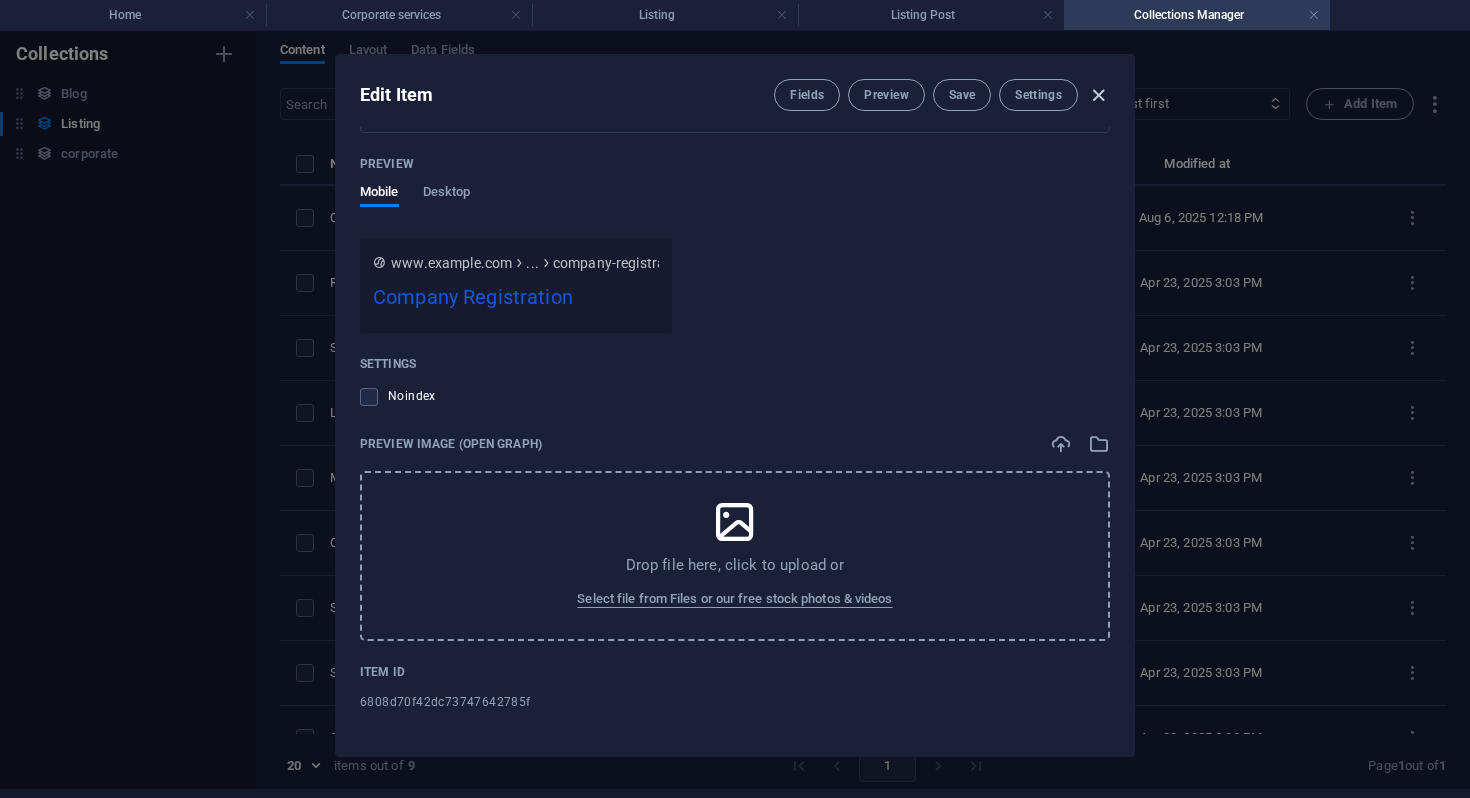 click at bounding box center [1098, 95] 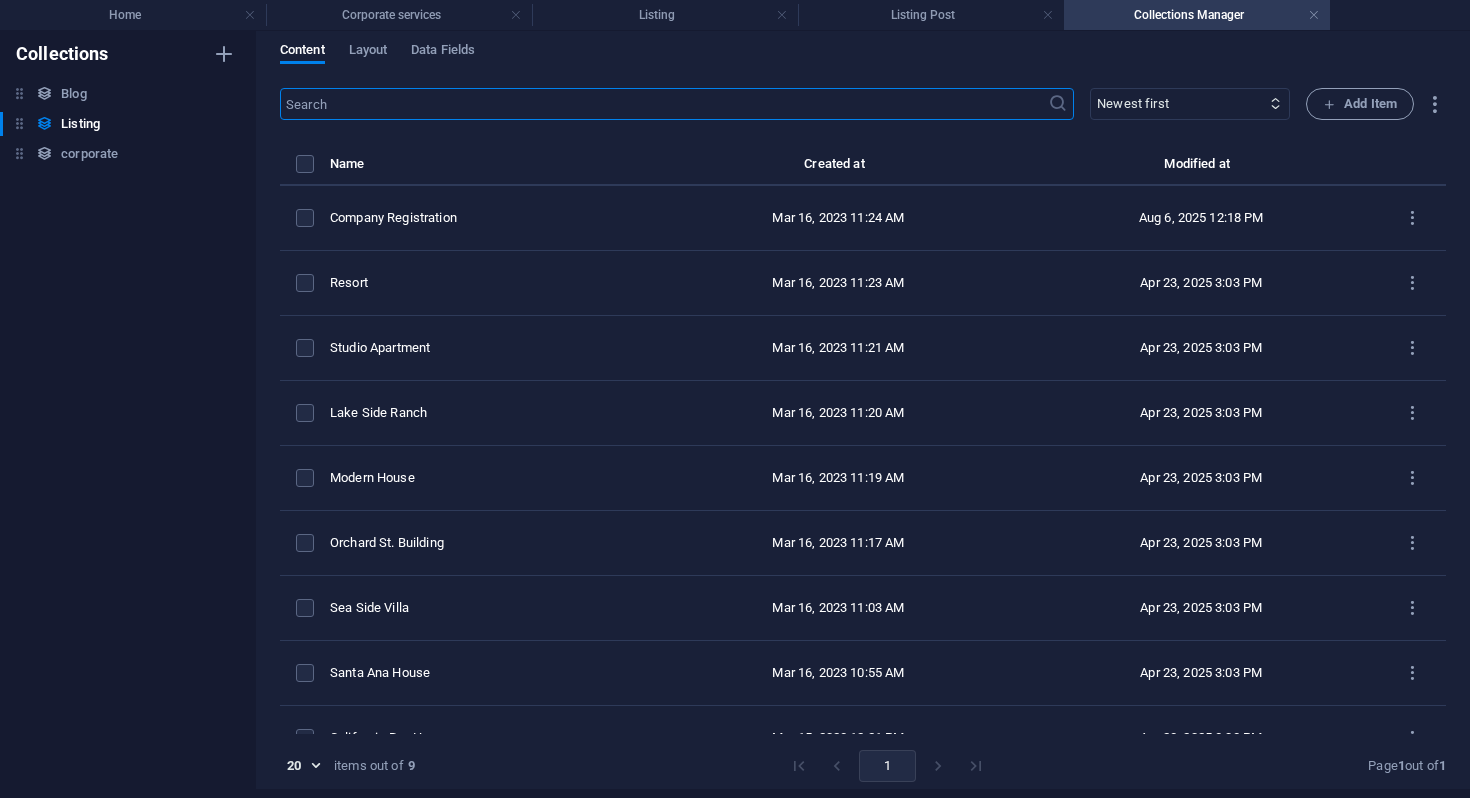 checkbox on "false" 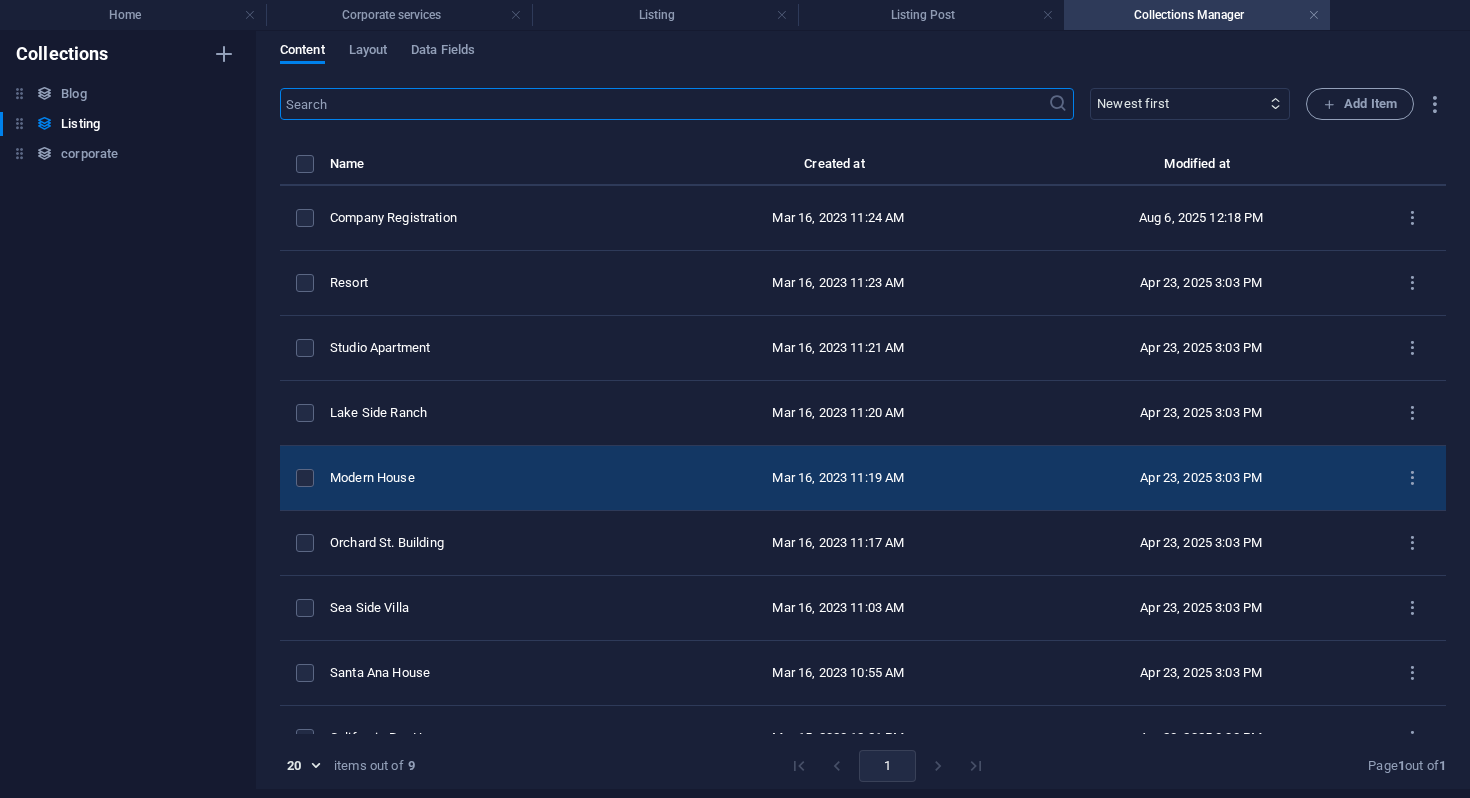 scroll, scrollTop: 37, scrollLeft: 0, axis: vertical 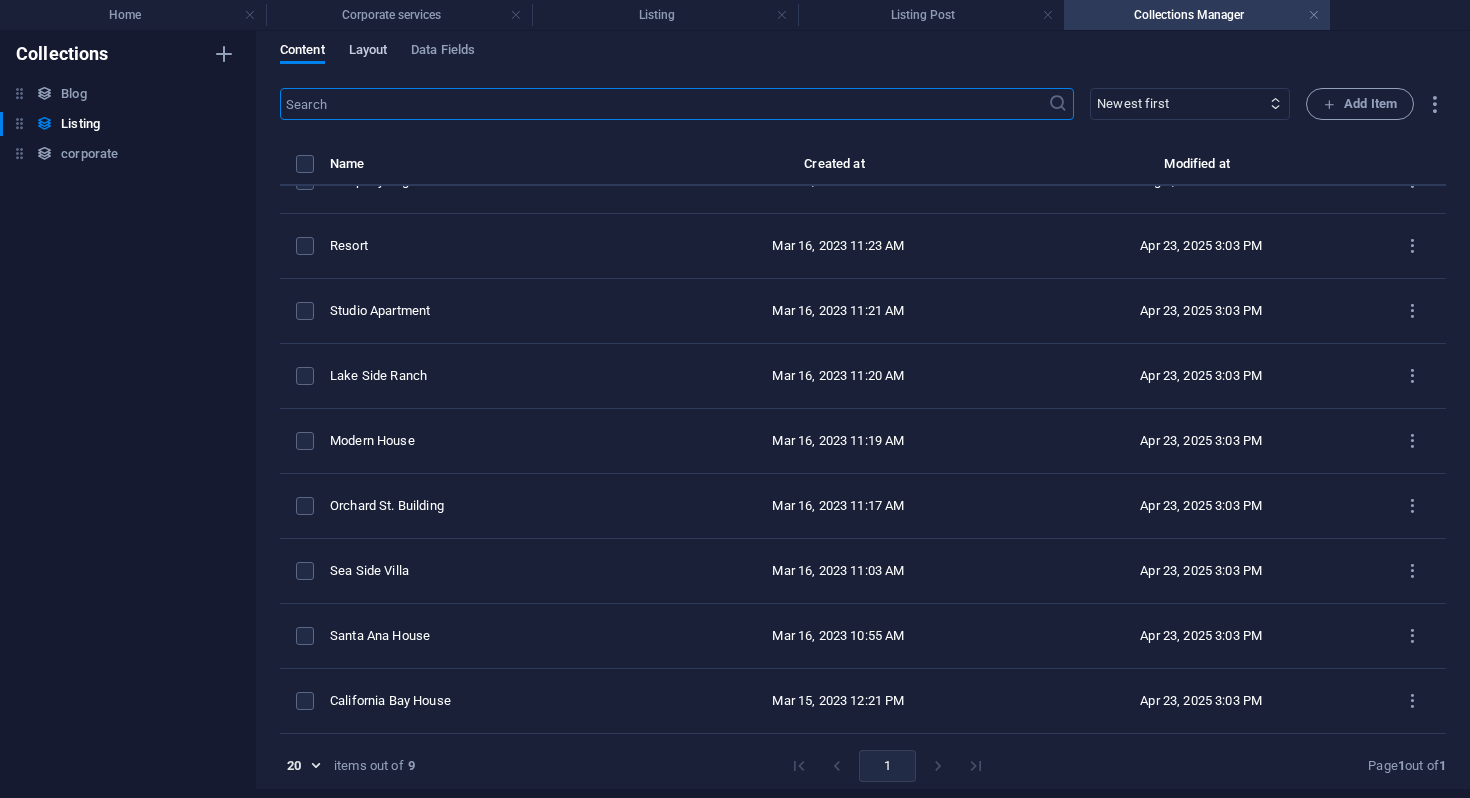 click on "Layout" at bounding box center [368, 52] 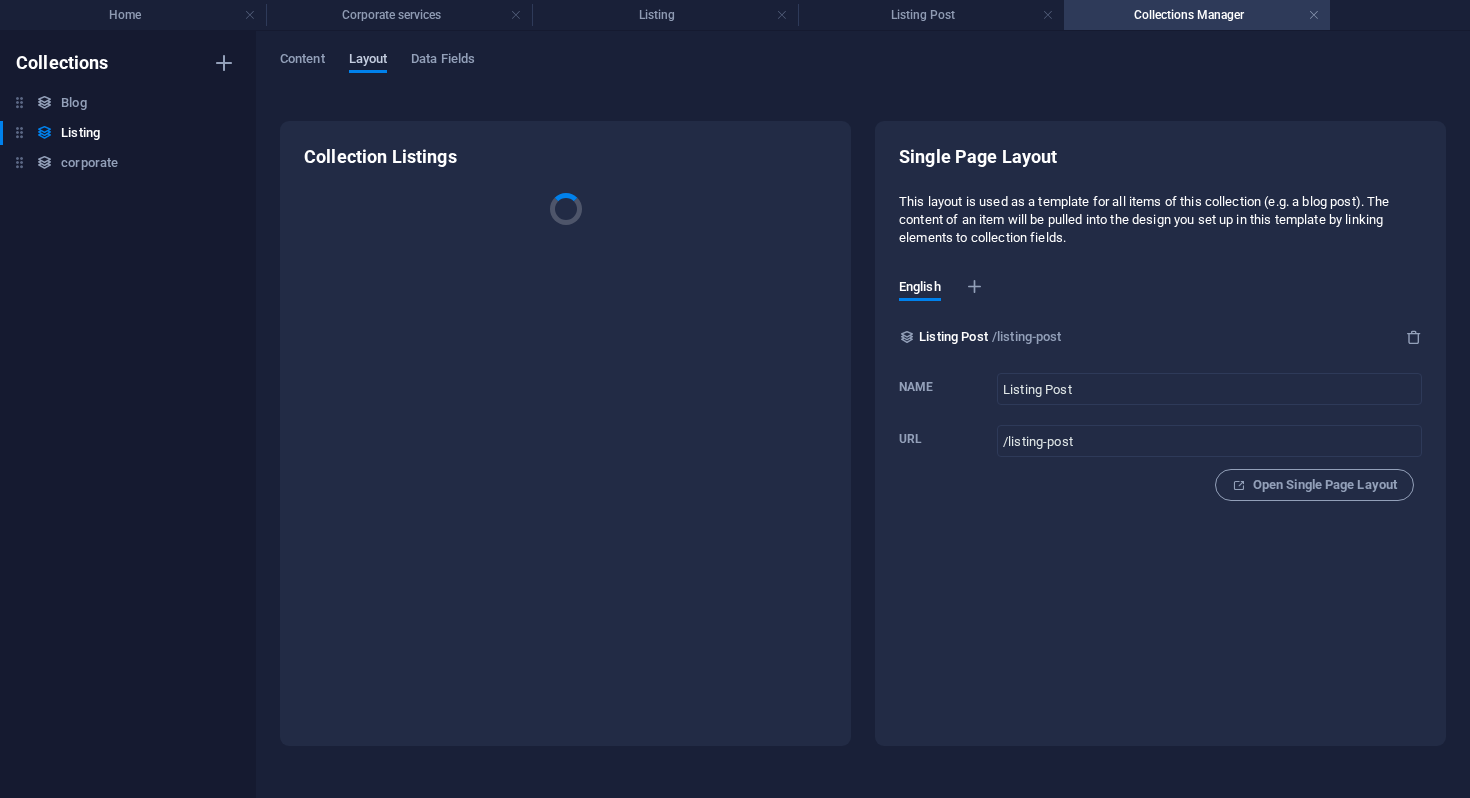 scroll, scrollTop: 0, scrollLeft: 0, axis: both 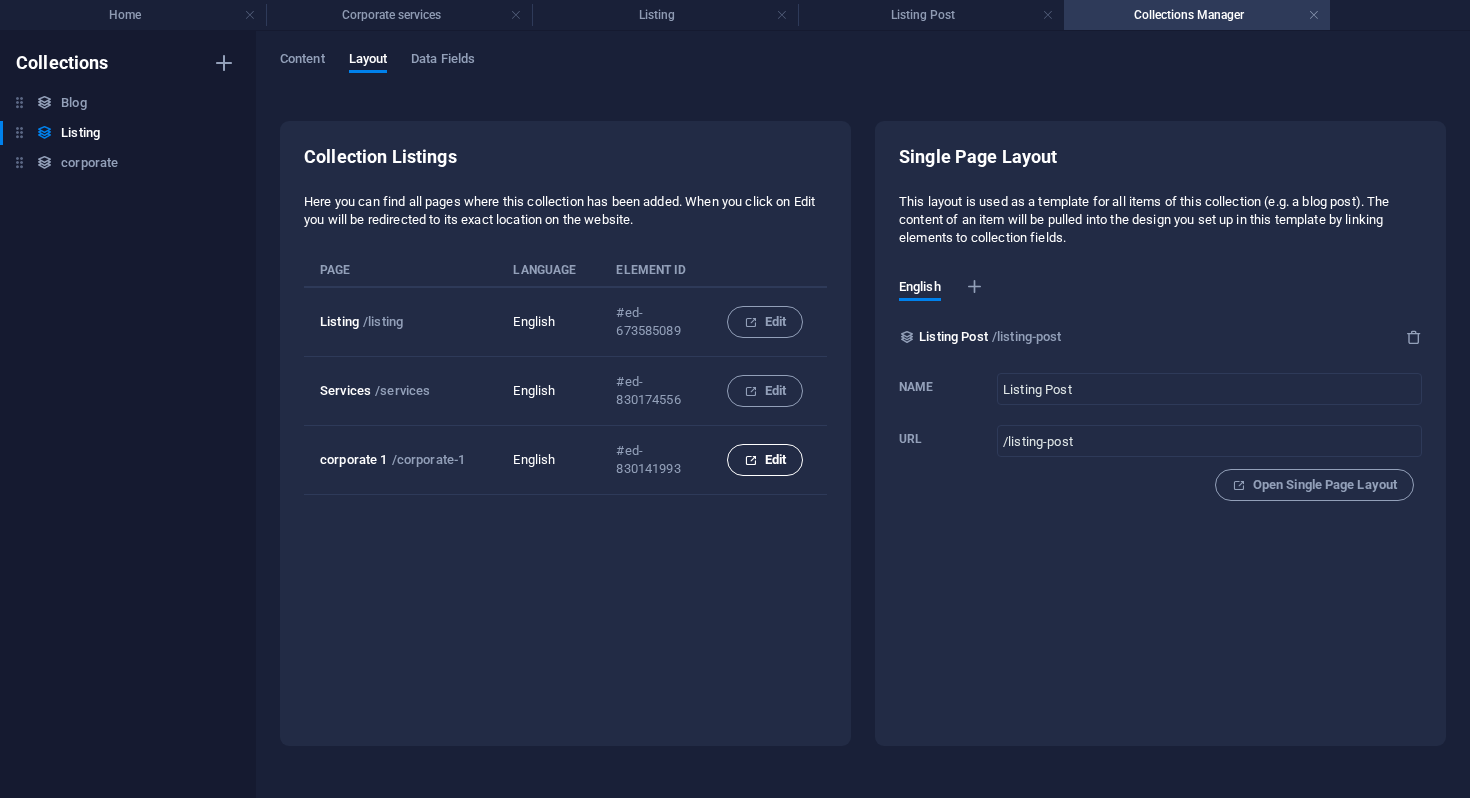 click on "Edit" at bounding box center [765, 460] 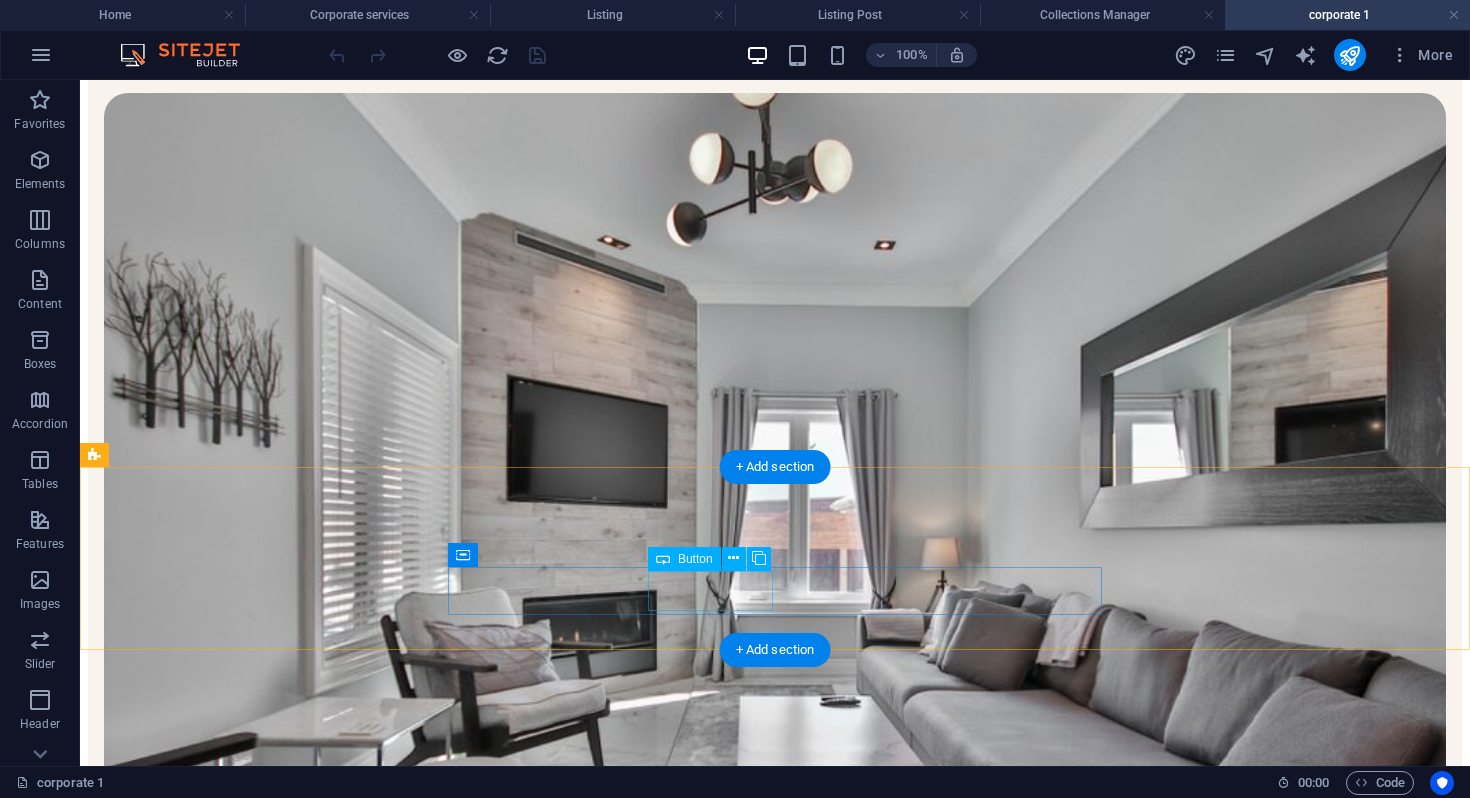 scroll, scrollTop: 362, scrollLeft: 0, axis: vertical 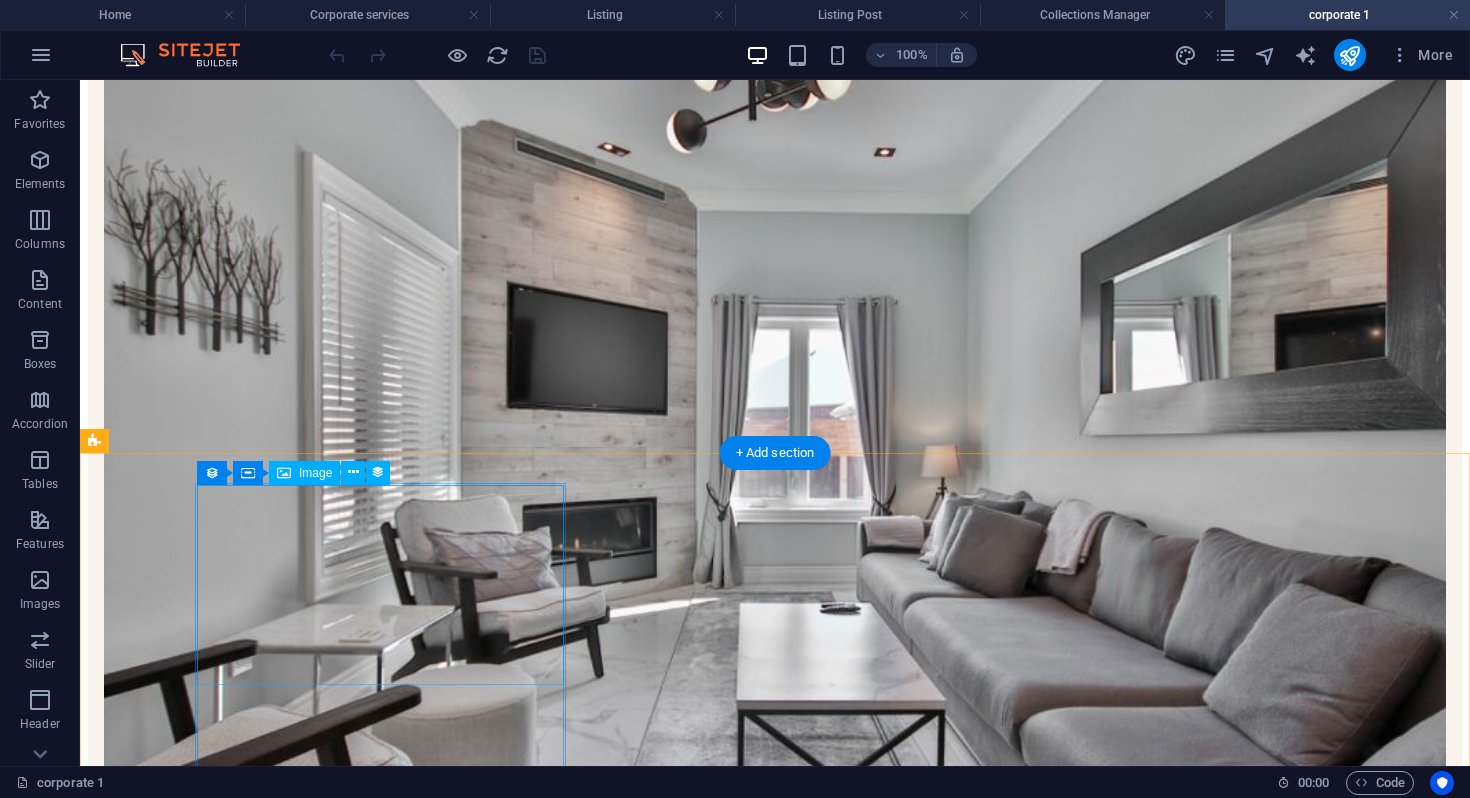 click at bounding box center (775, 1484) 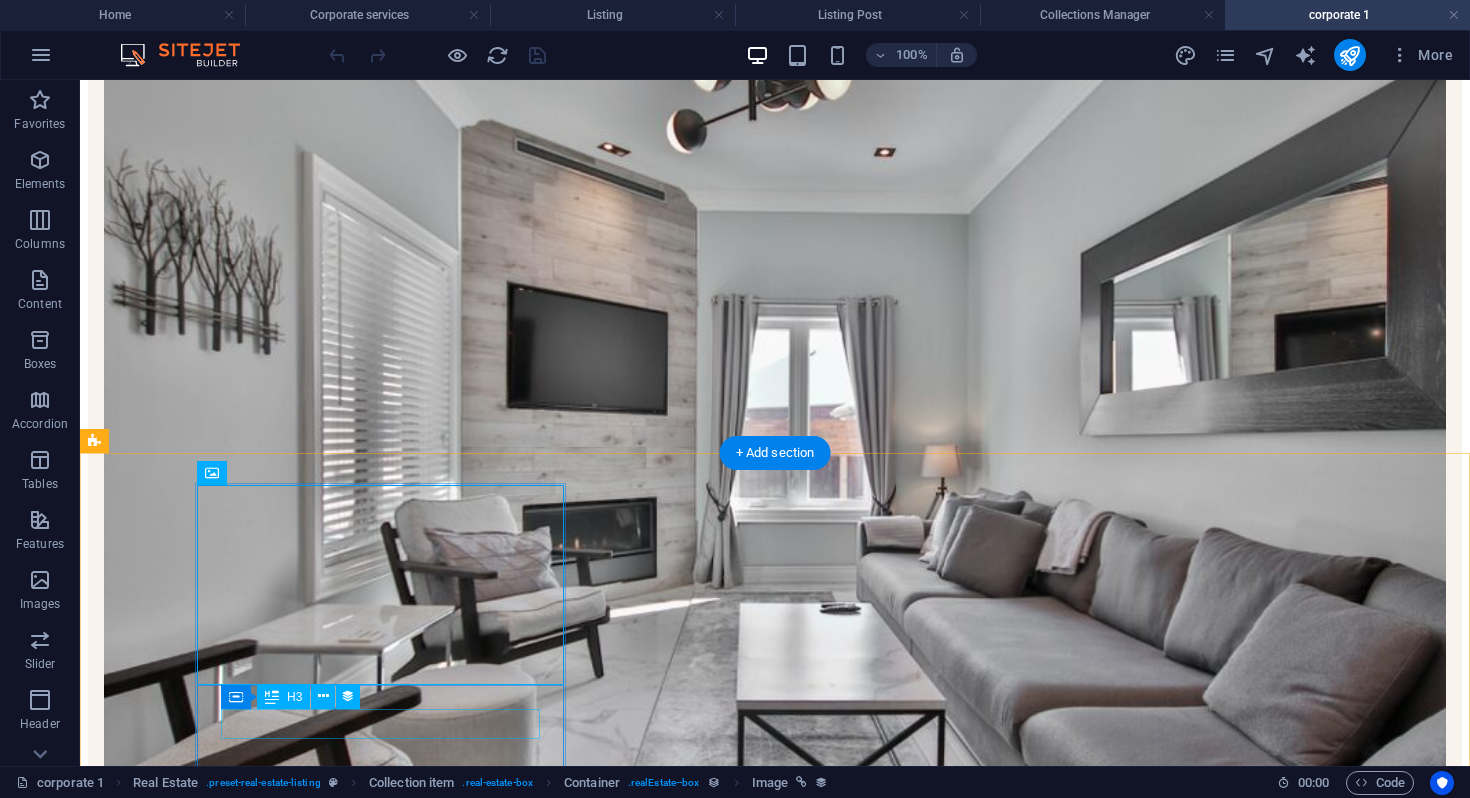 click on "Company Registration" at bounding box center (775, 1616) 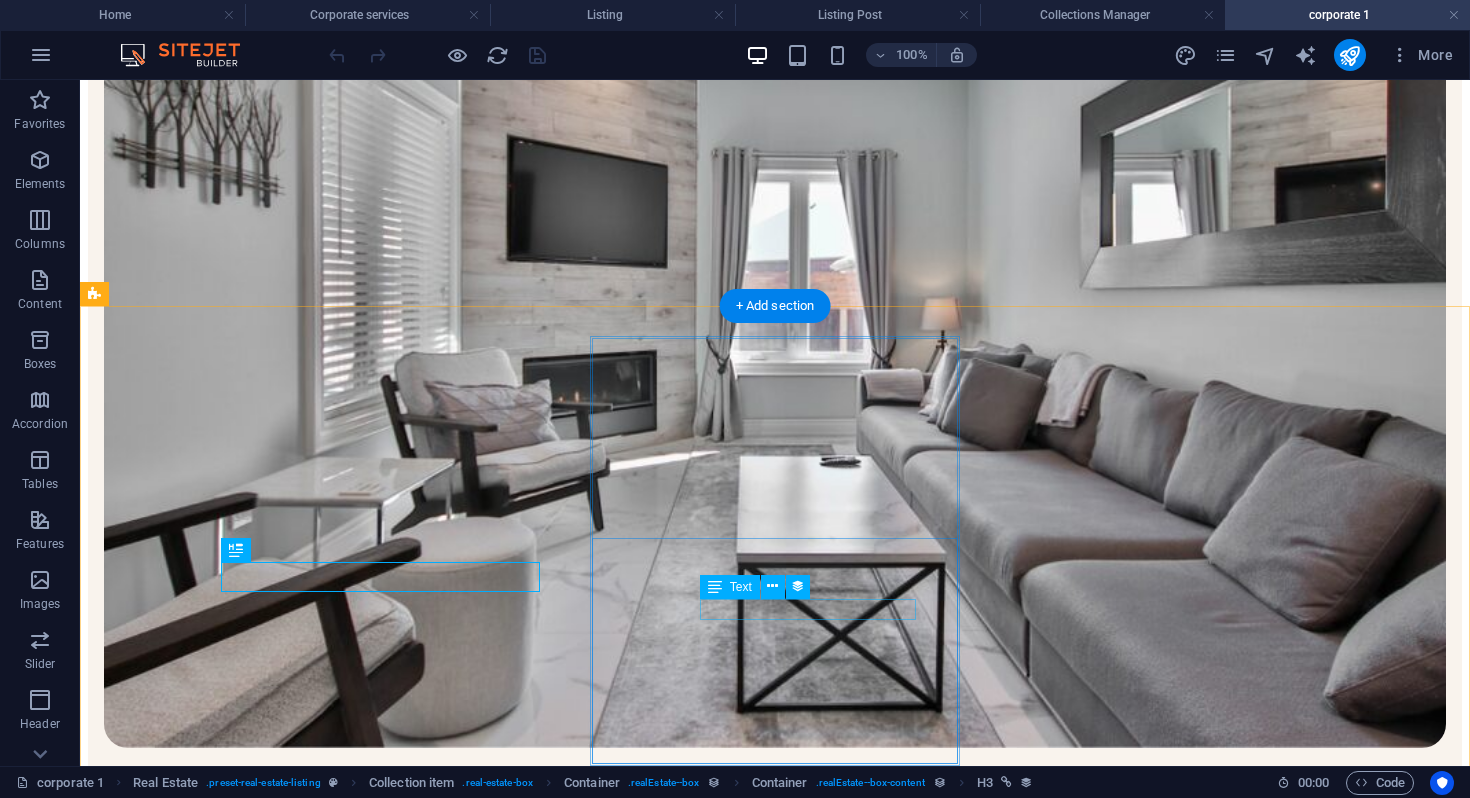 scroll, scrollTop: 869, scrollLeft: 0, axis: vertical 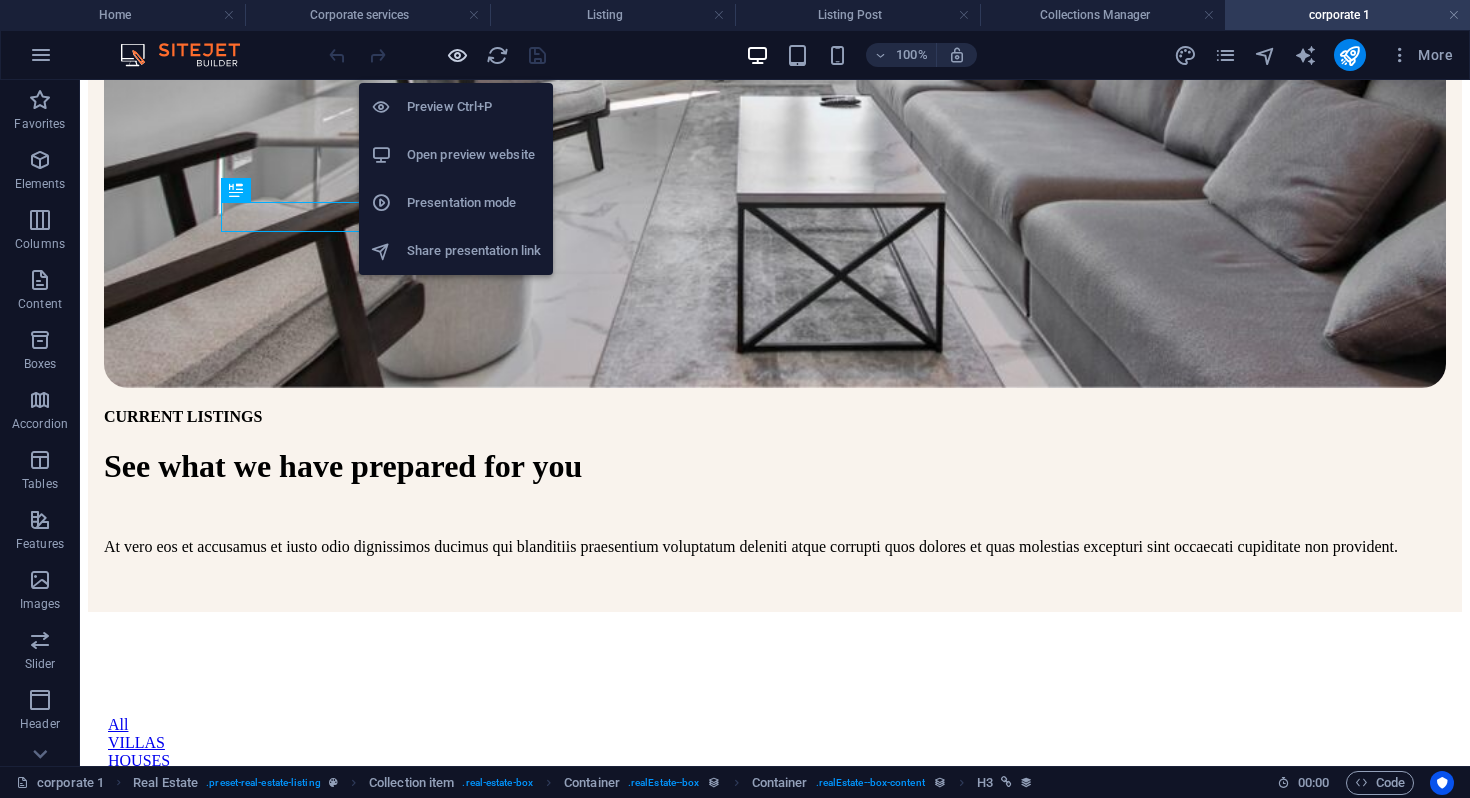 click at bounding box center [457, 55] 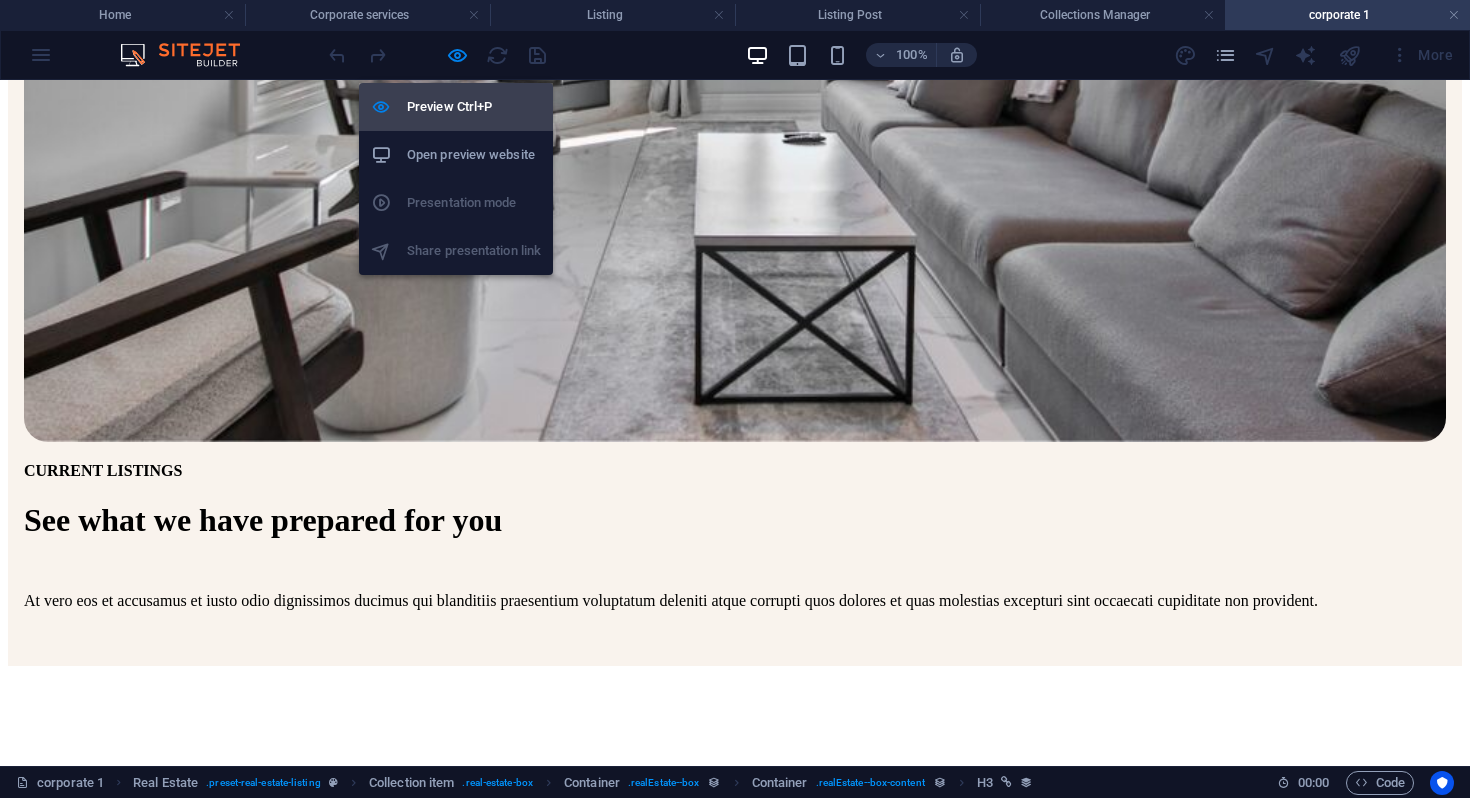 click on "Preview Ctrl+P" at bounding box center [474, 107] 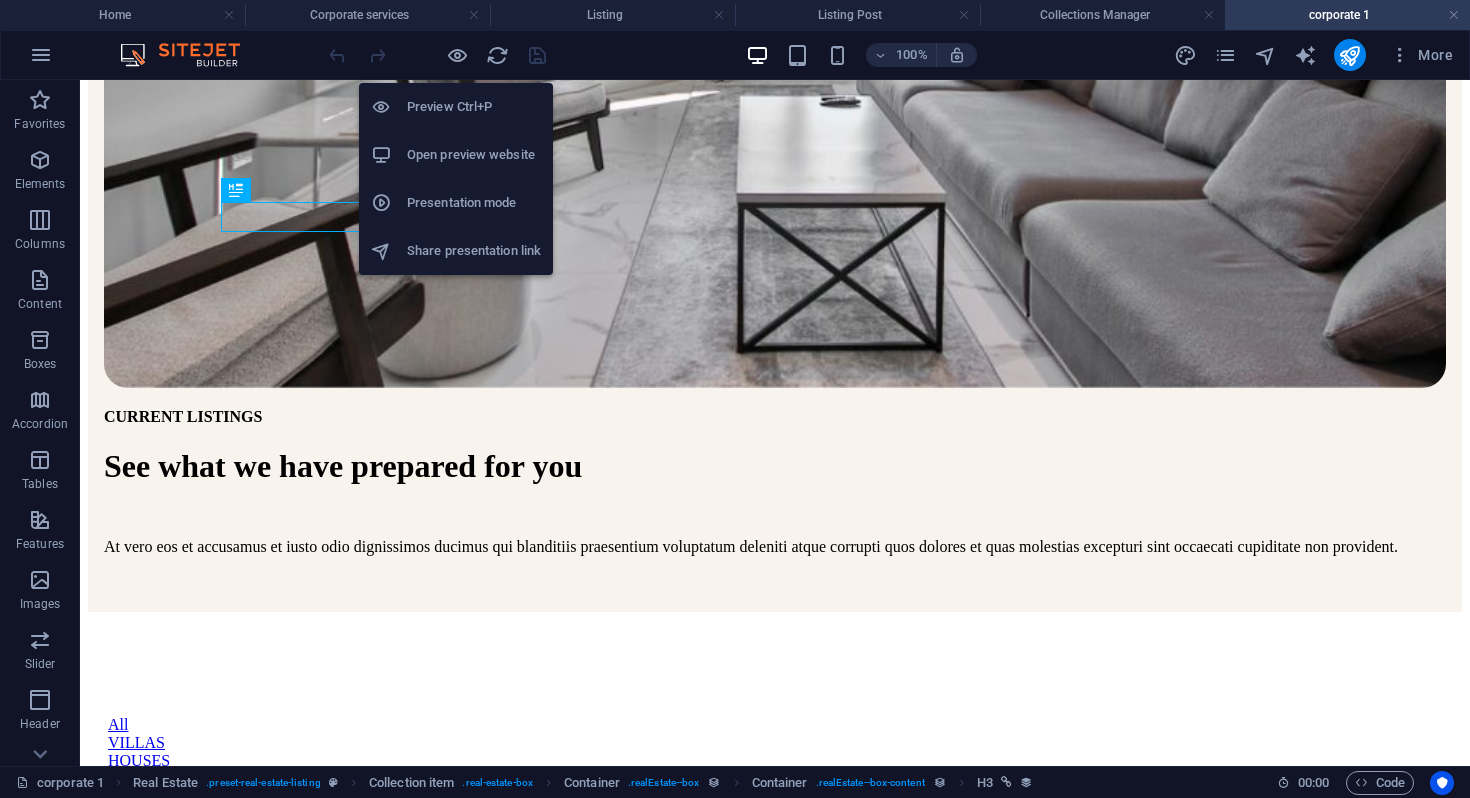 click on "Open preview website" at bounding box center (474, 155) 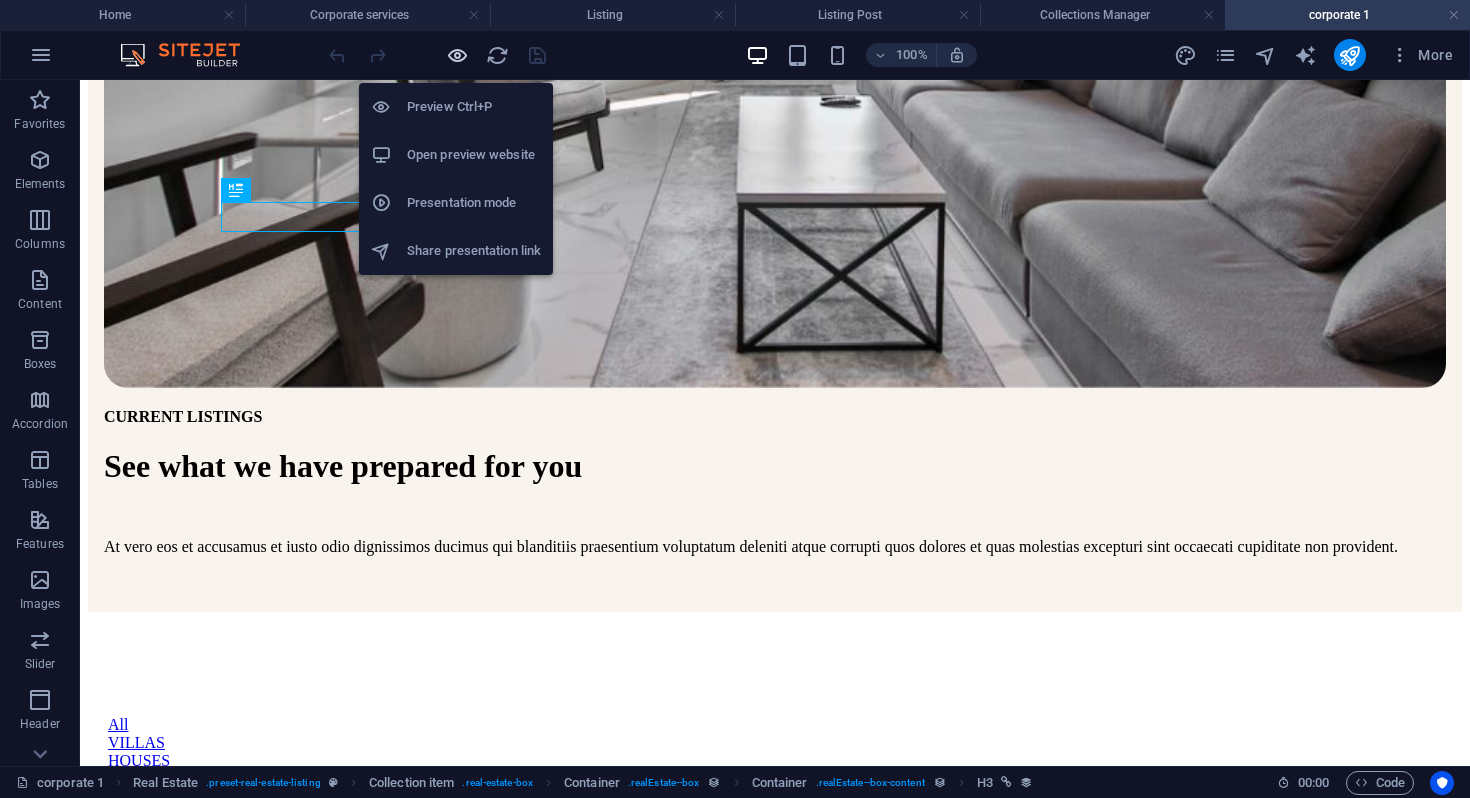 click at bounding box center [457, 55] 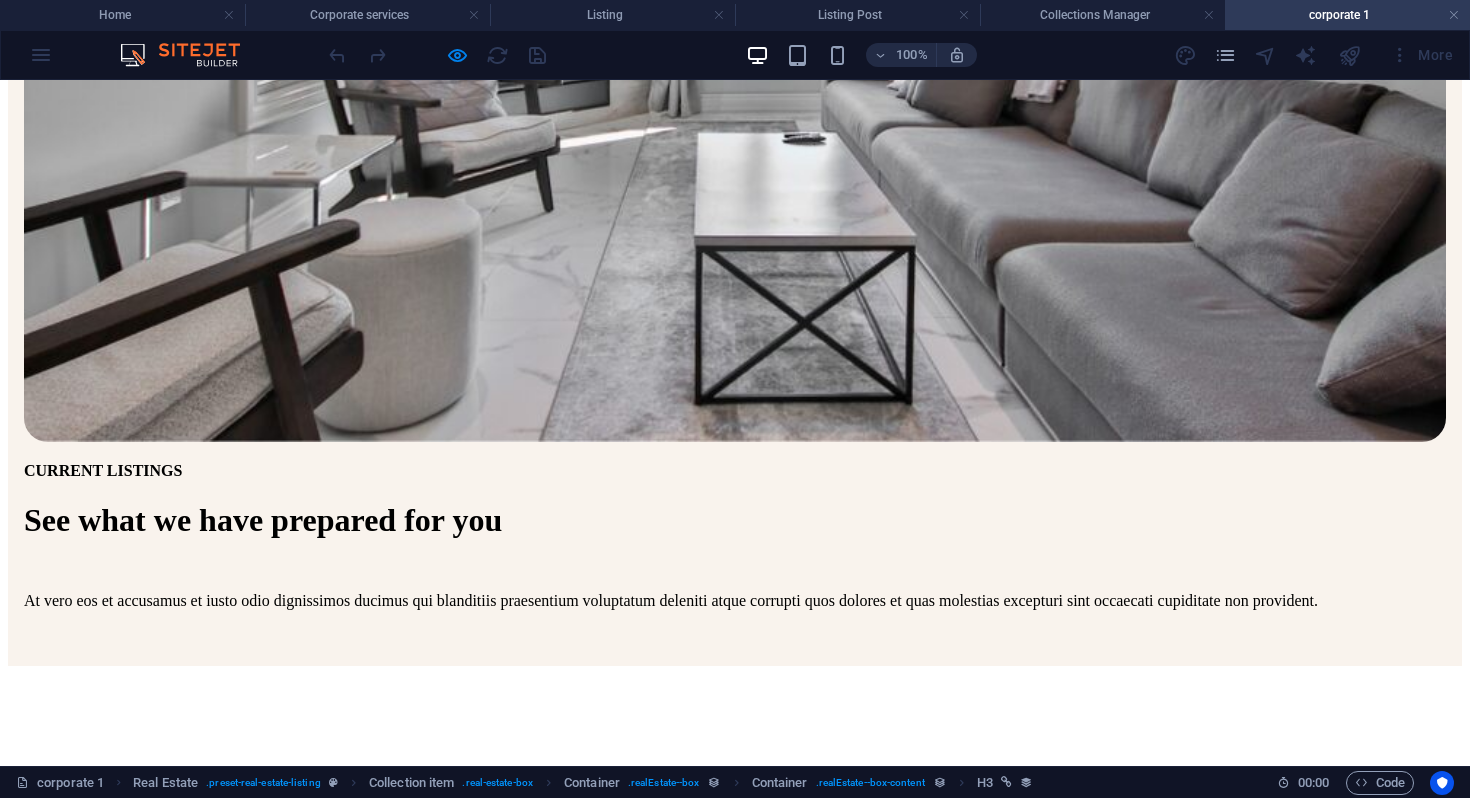 click on "Company Registration" at bounding box center [114, 1162] 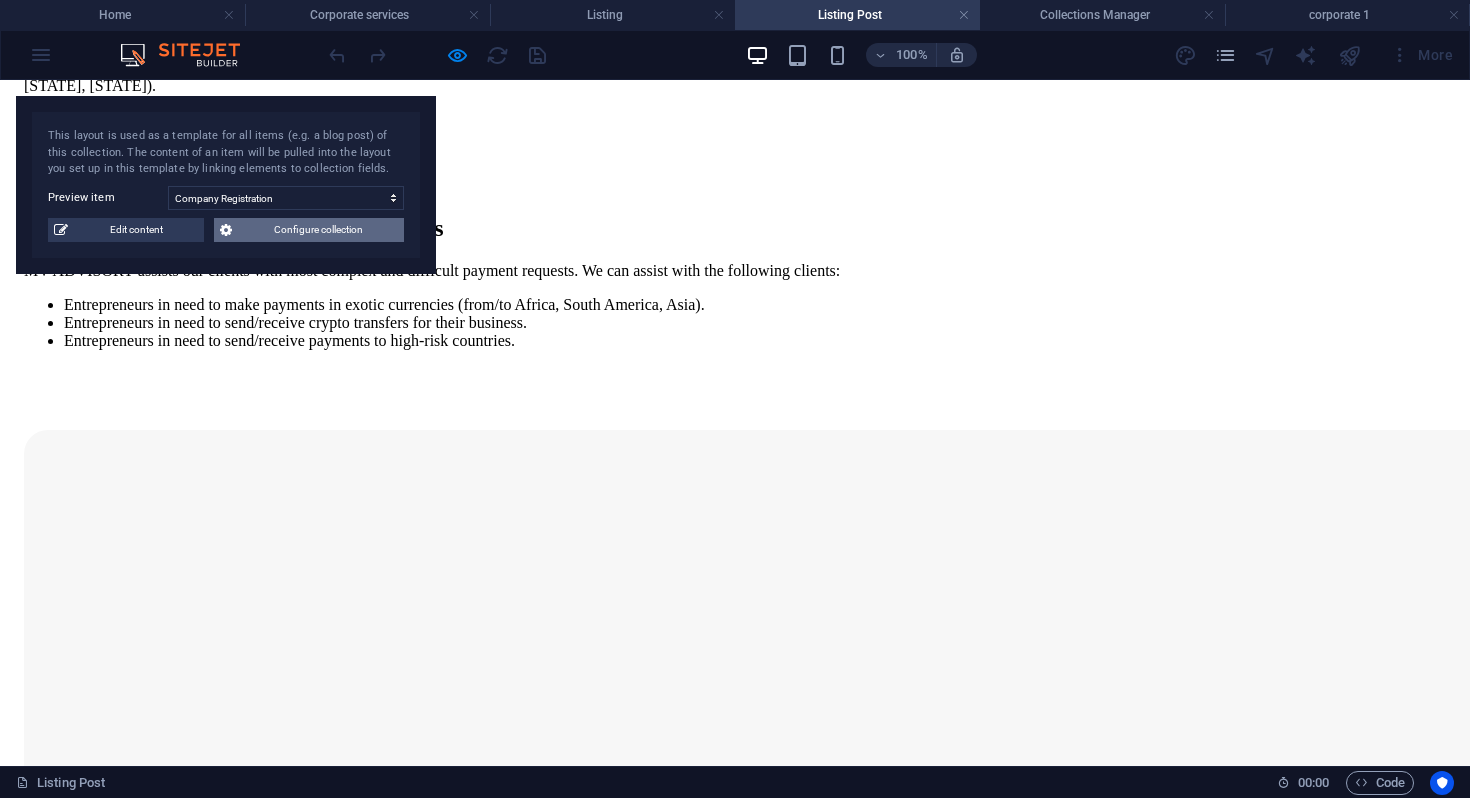 click on "Configure collection" at bounding box center (318, 230) 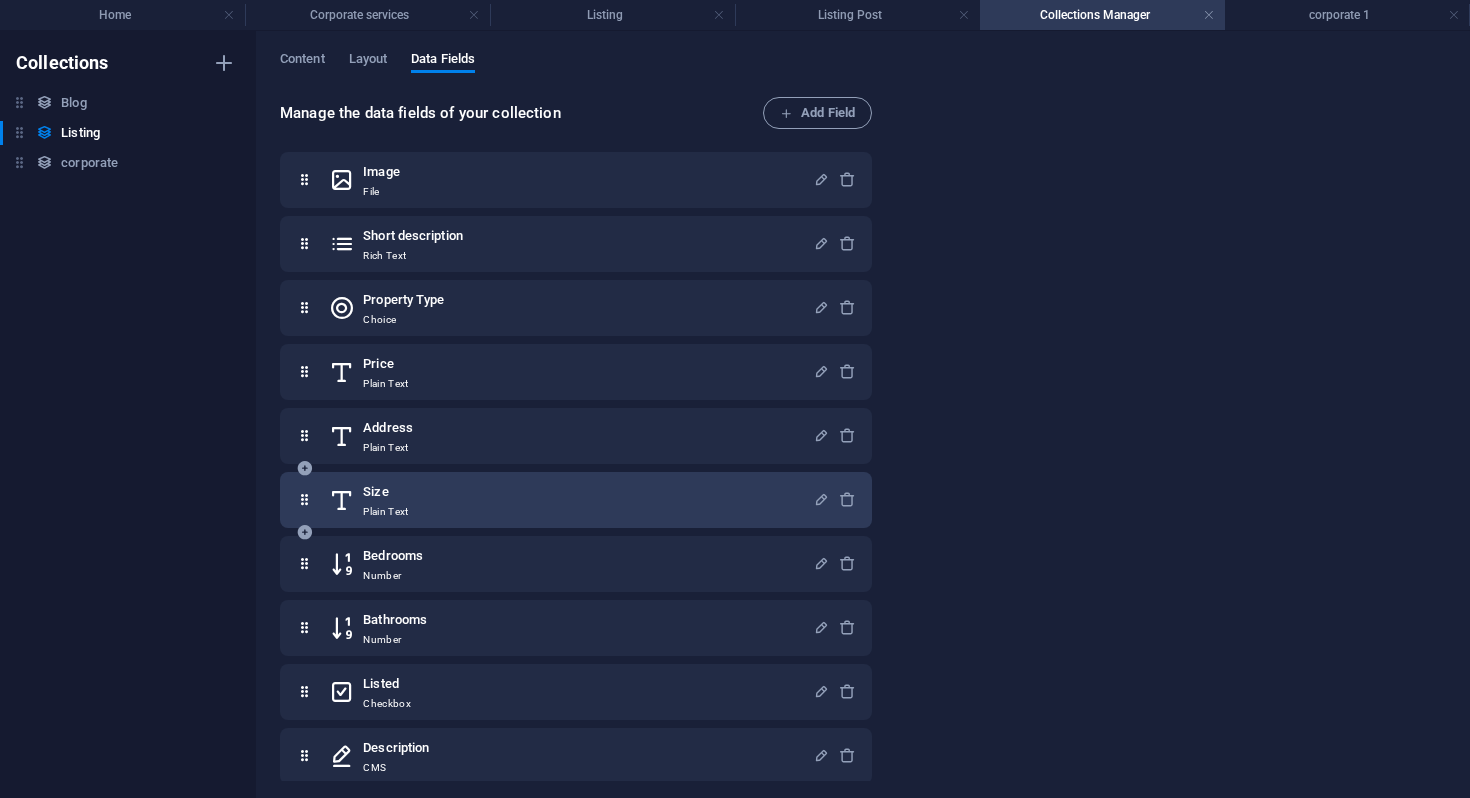 scroll, scrollTop: 148, scrollLeft: 0, axis: vertical 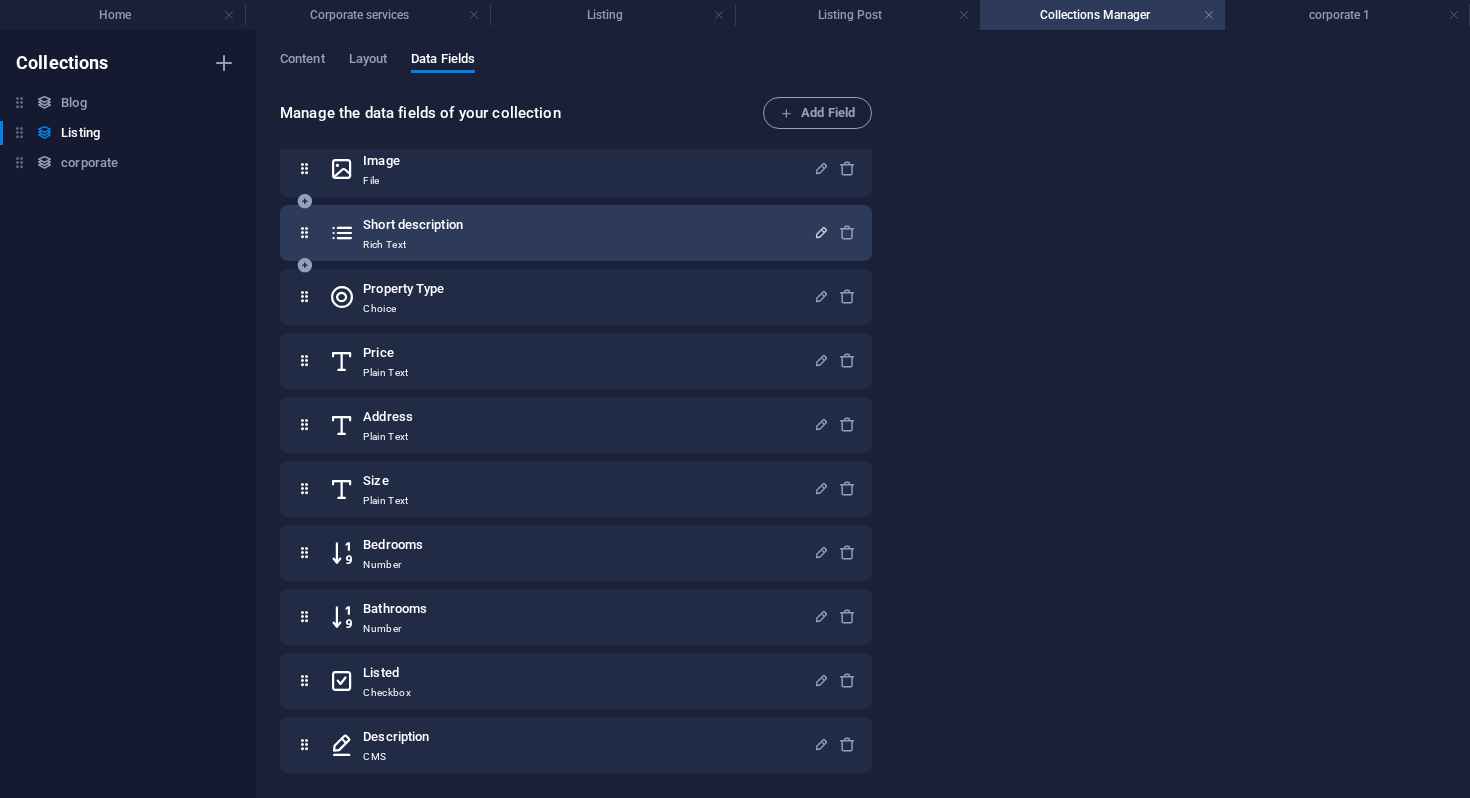 click at bounding box center [821, 232] 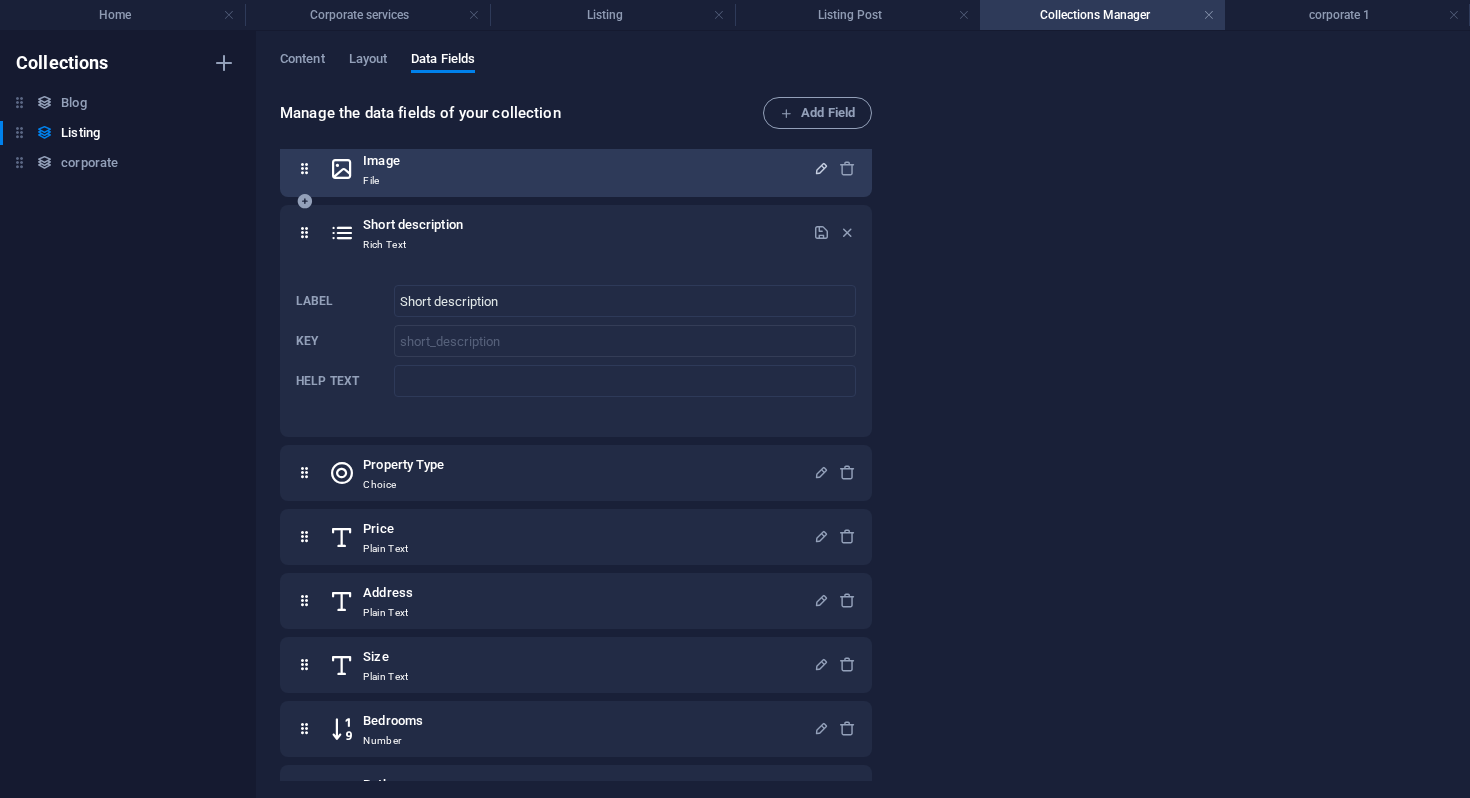 click at bounding box center (821, 168) 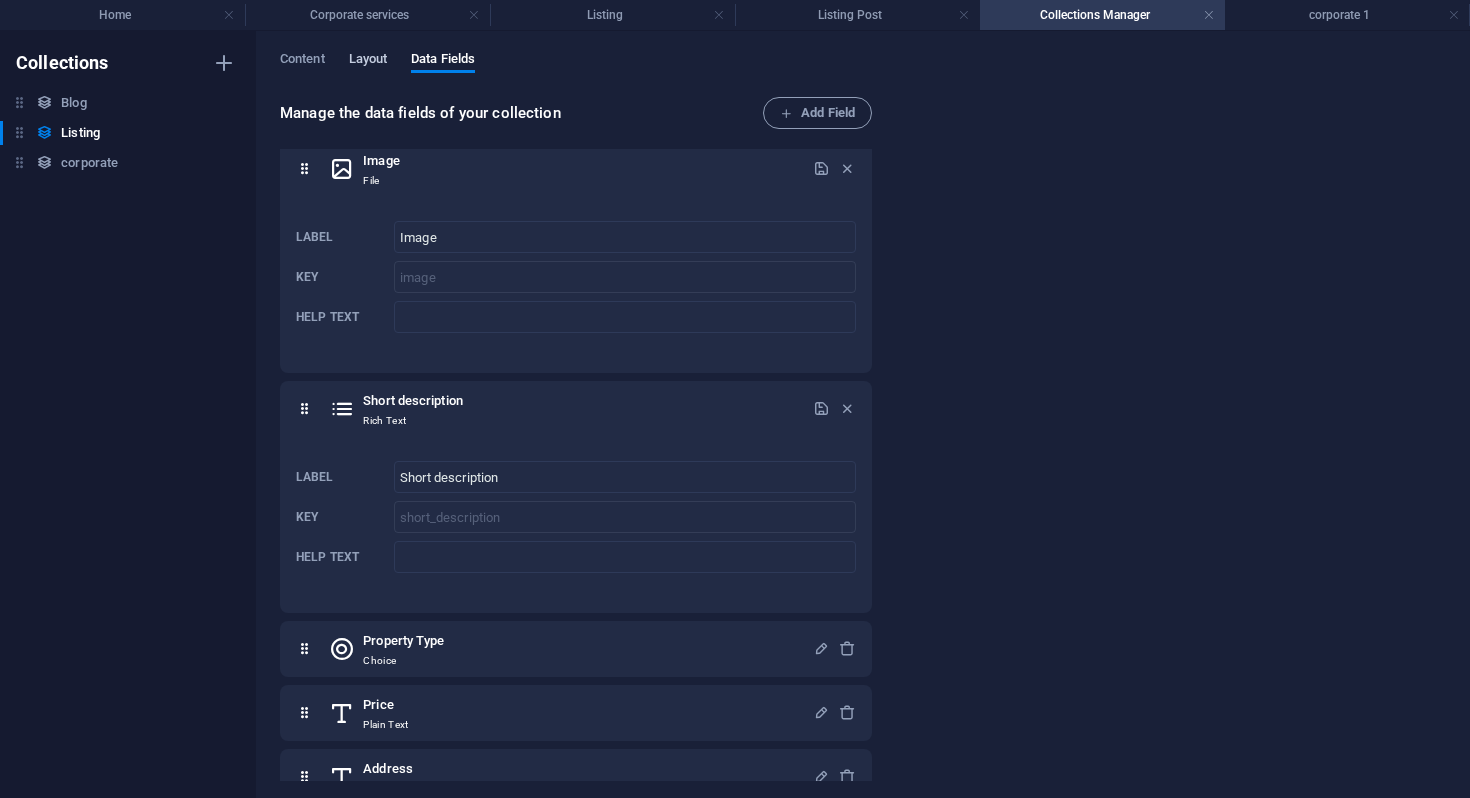 click on "Layout" at bounding box center (368, 61) 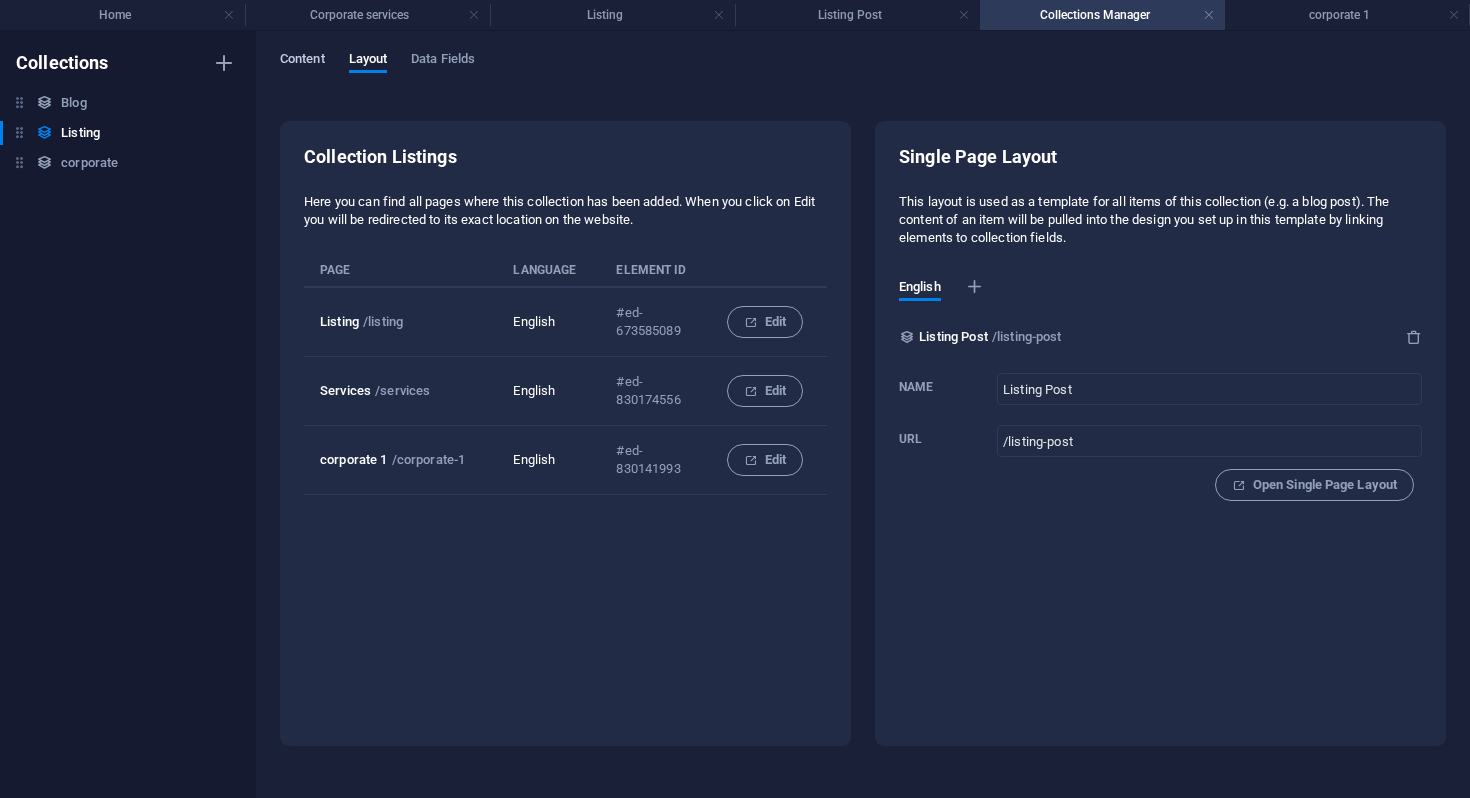 click on "Content" at bounding box center (302, 61) 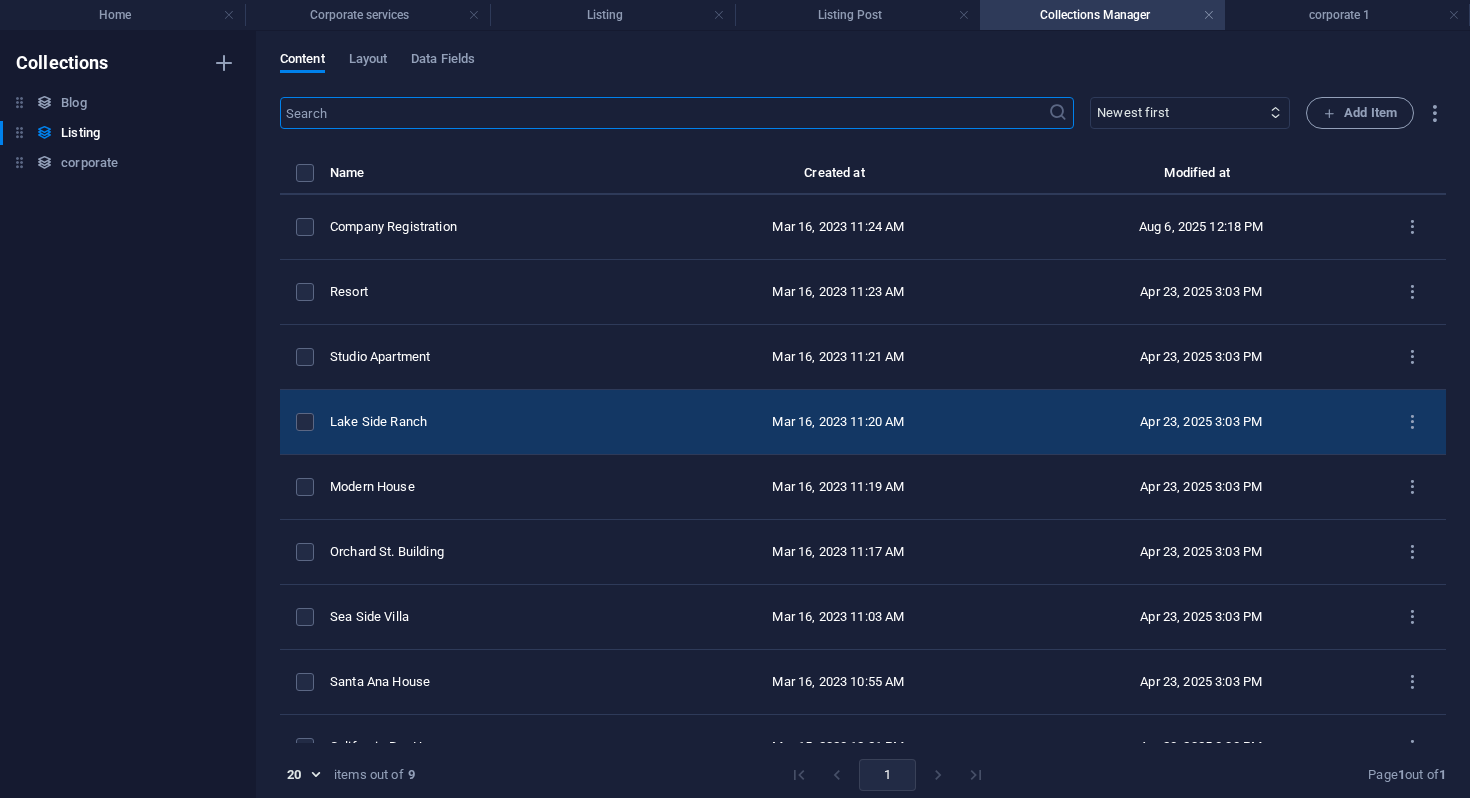 scroll, scrollTop: 37, scrollLeft: 0, axis: vertical 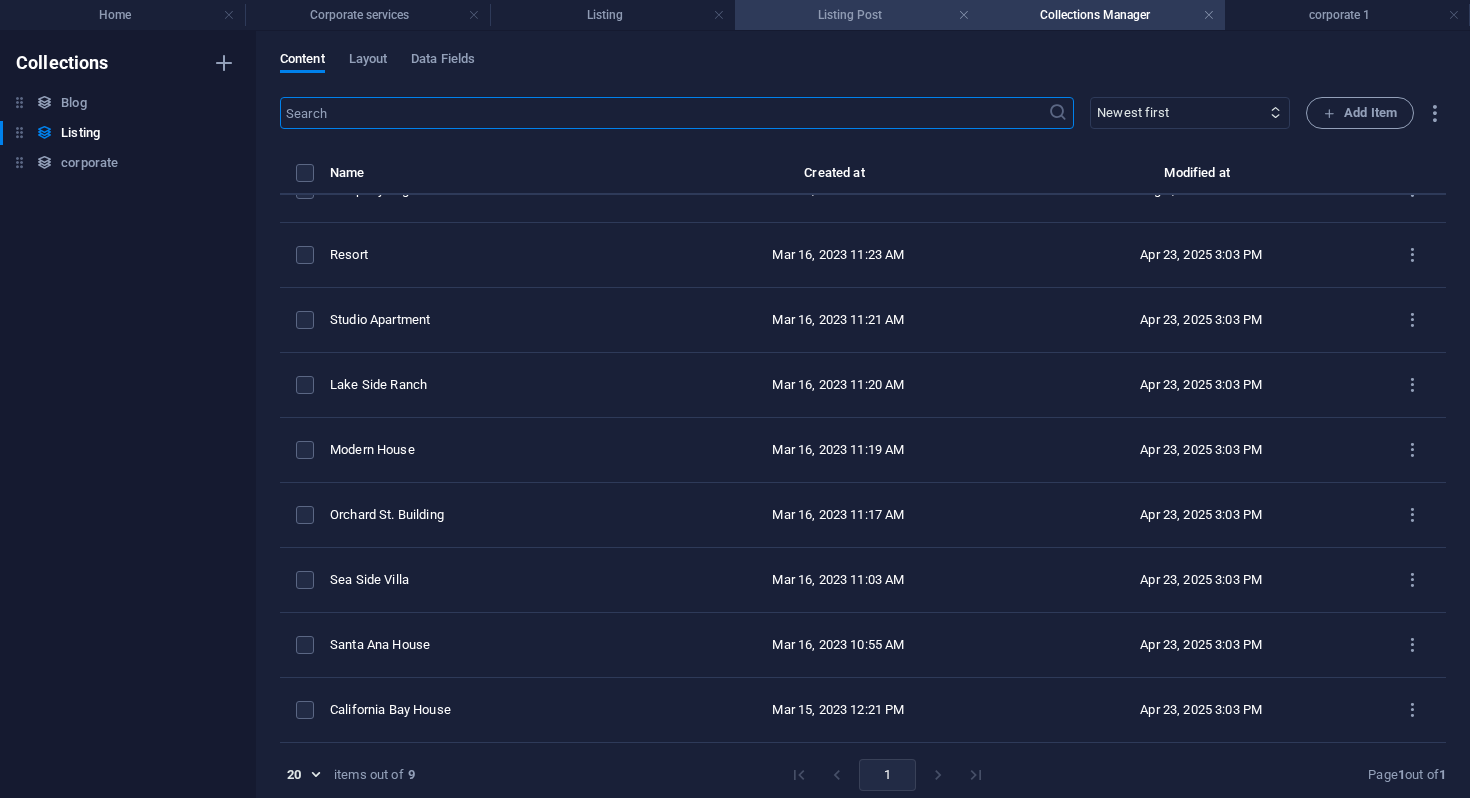 click on "Listing Post" at bounding box center [857, 15] 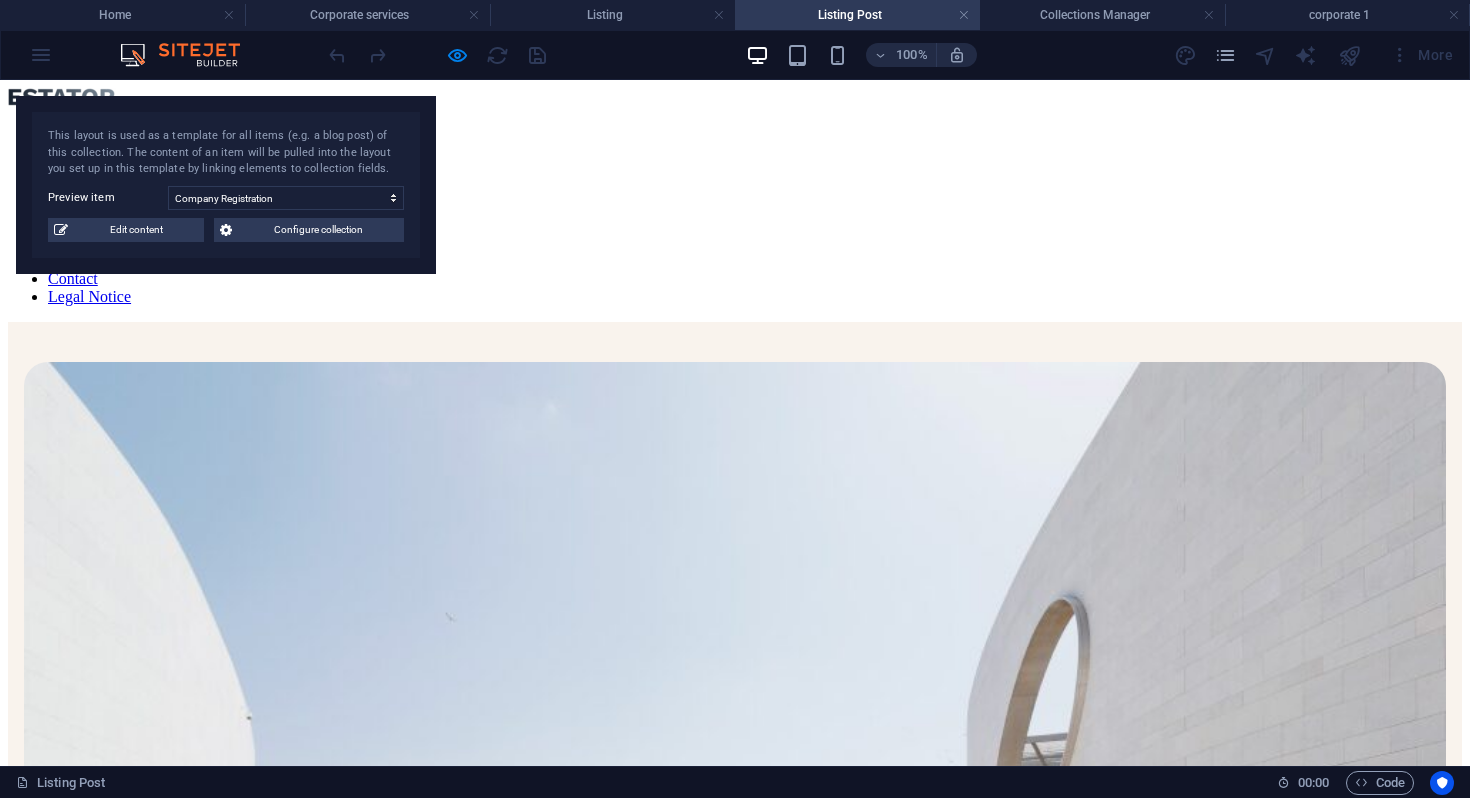 scroll, scrollTop: 1765, scrollLeft: 0, axis: vertical 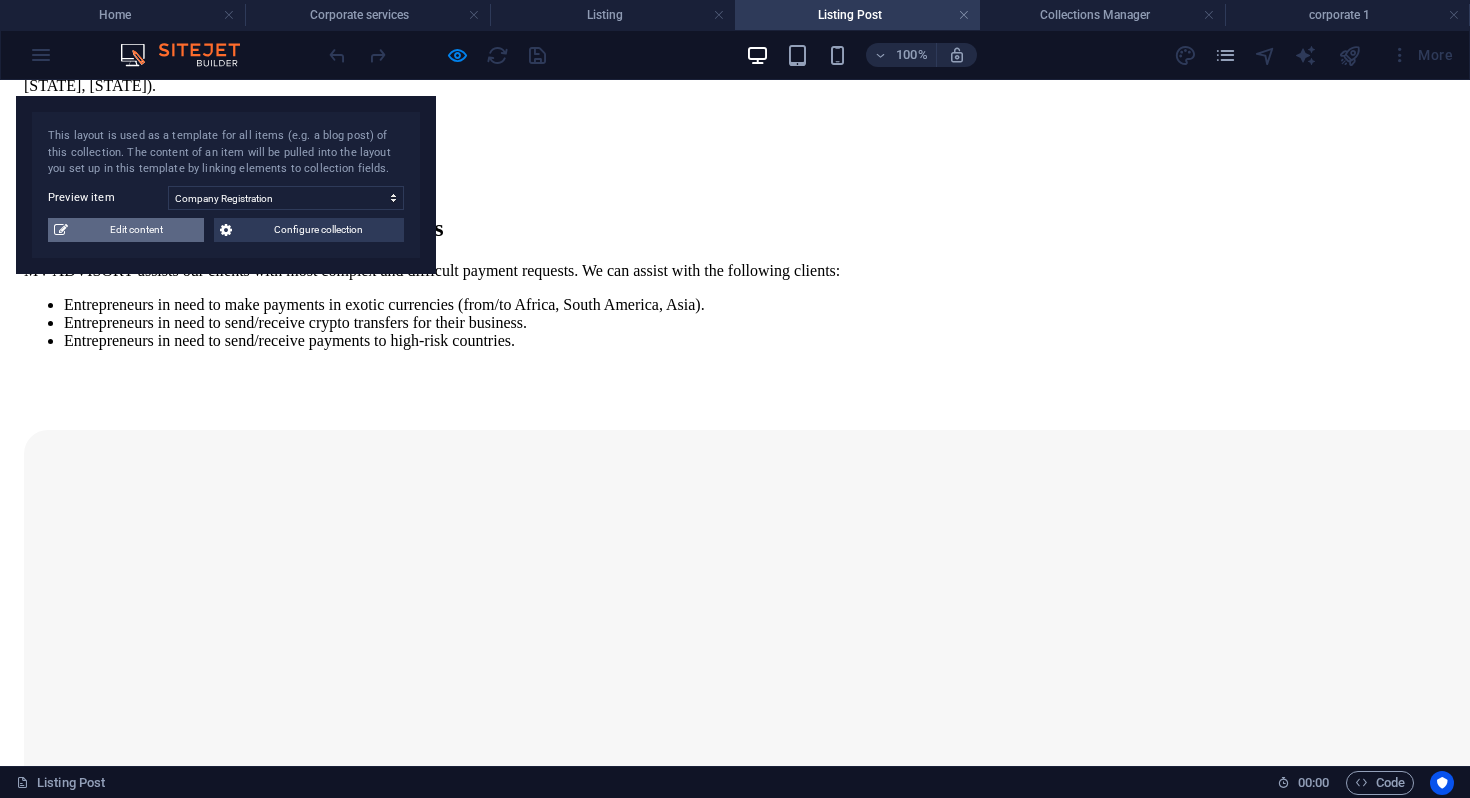 click on "Edit content" at bounding box center [136, 230] 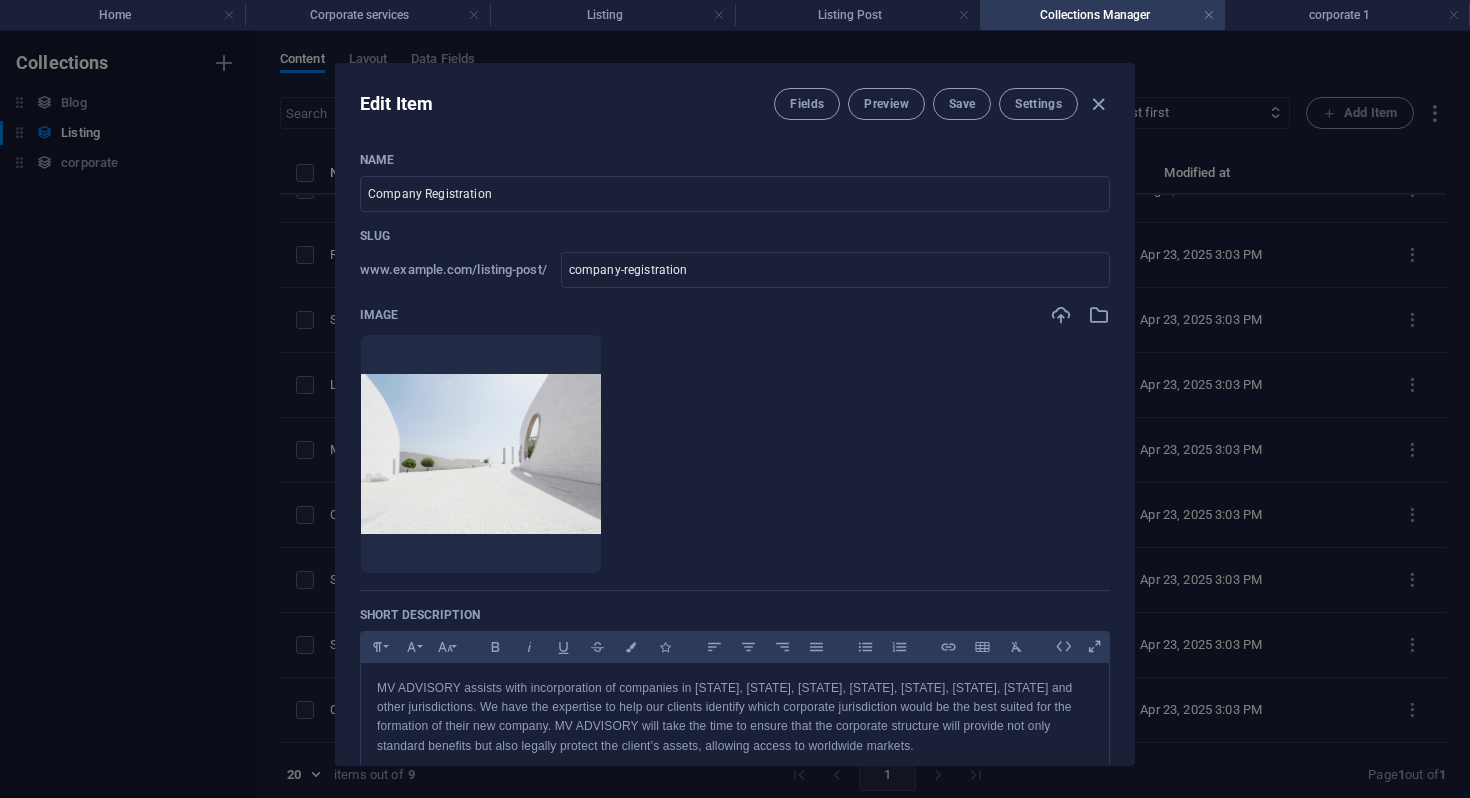 scroll, scrollTop: 0, scrollLeft: 0, axis: both 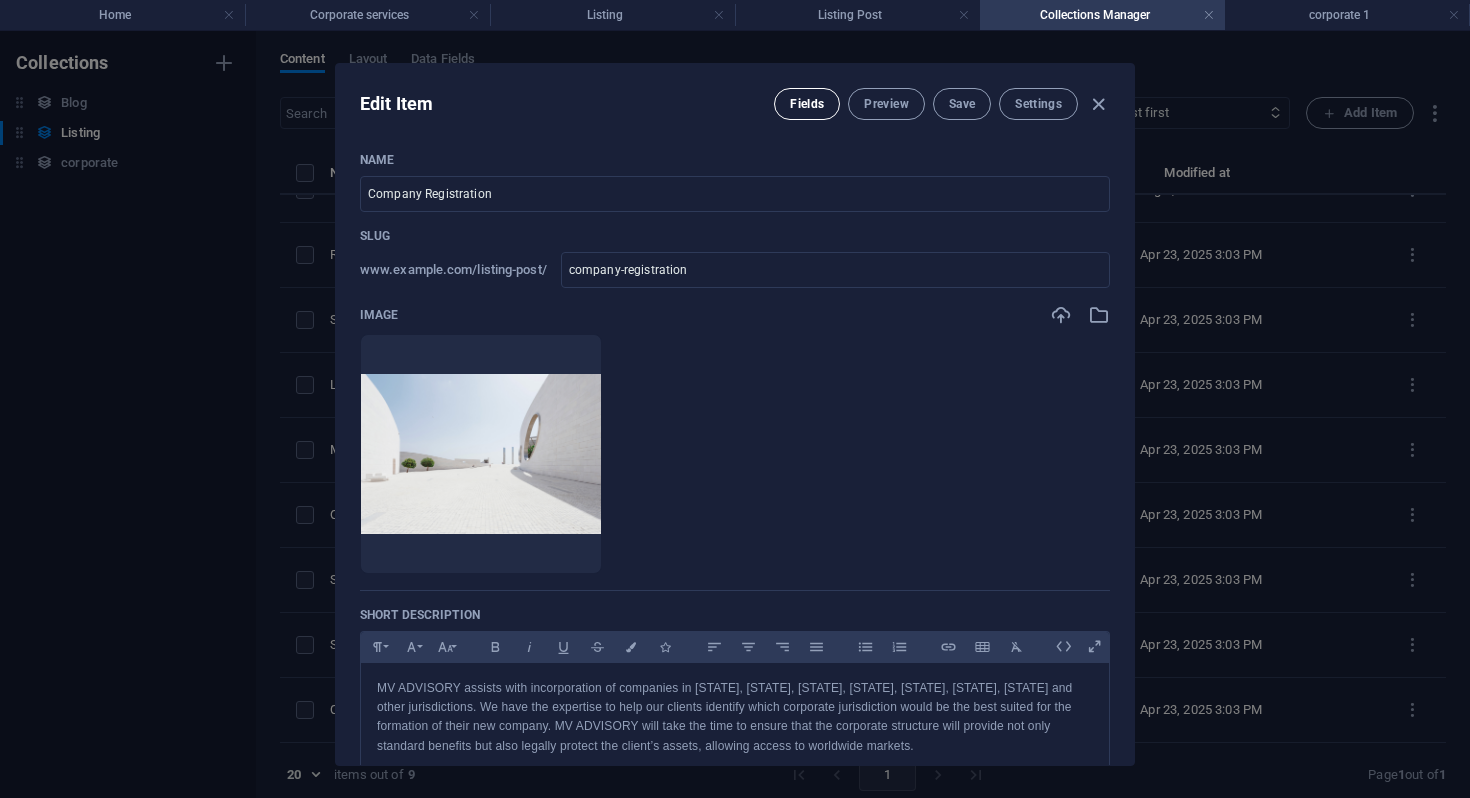 click on "Fields" at bounding box center (807, 104) 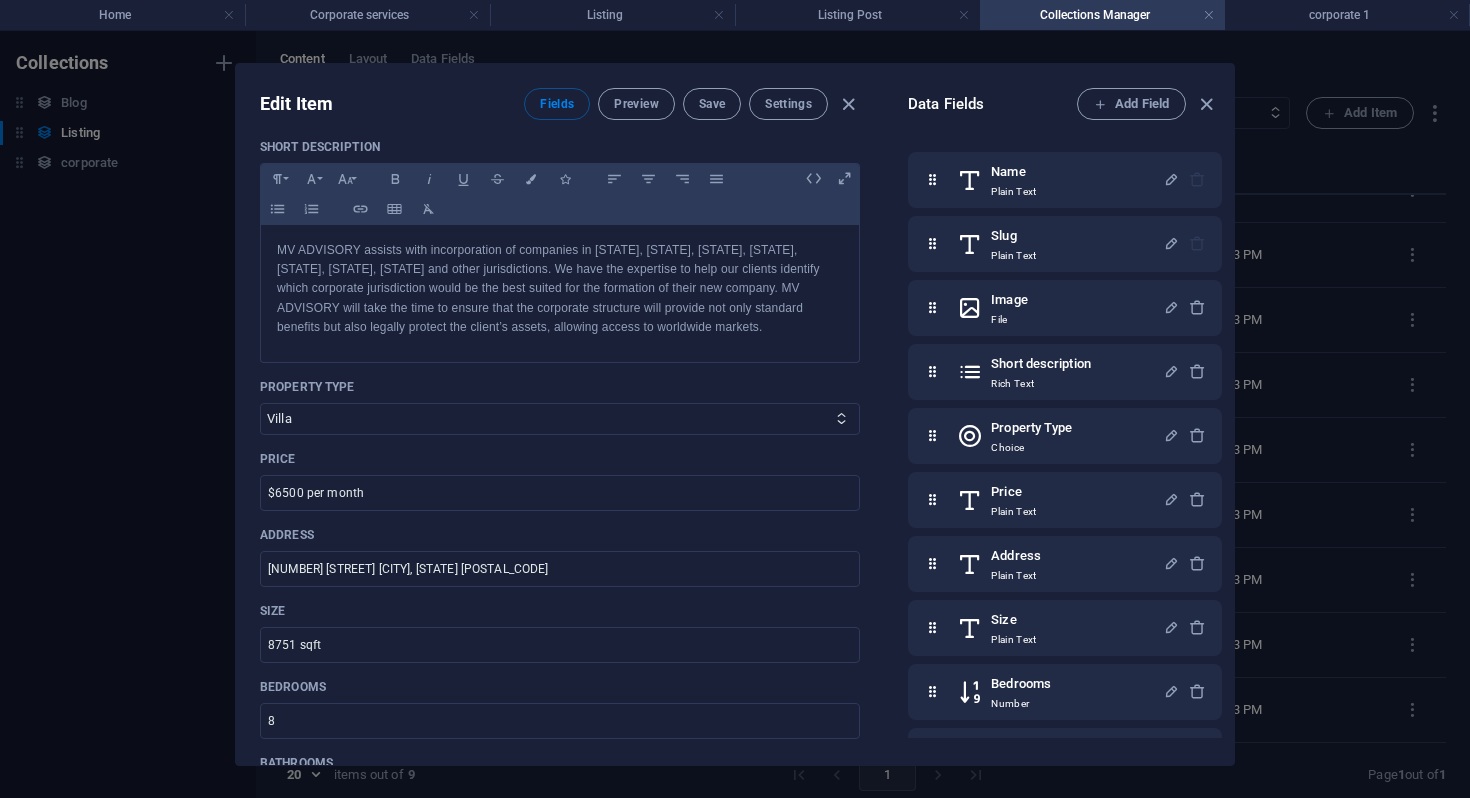 scroll, scrollTop: 597, scrollLeft: 0, axis: vertical 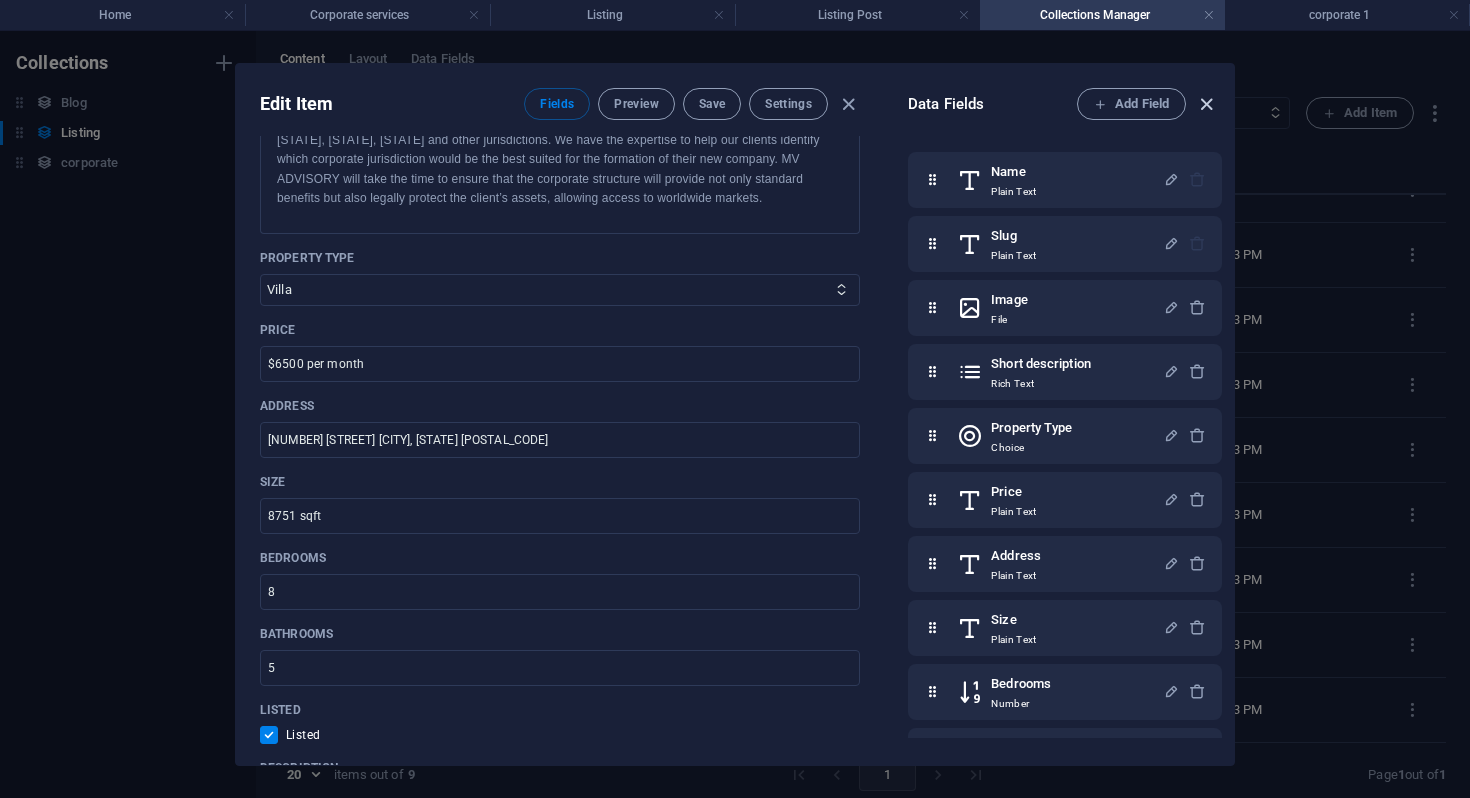click at bounding box center [1206, 104] 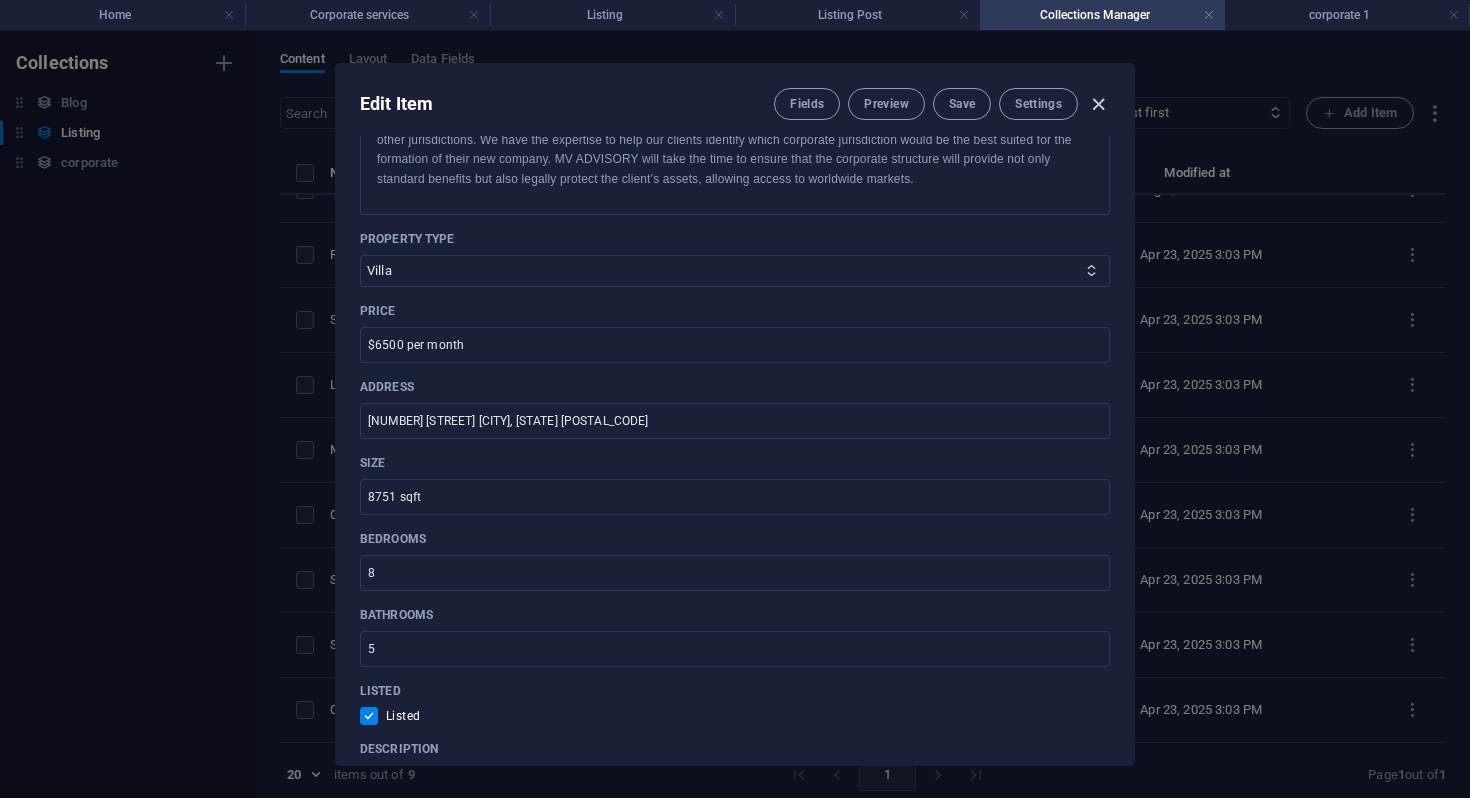 click at bounding box center (1098, 104) 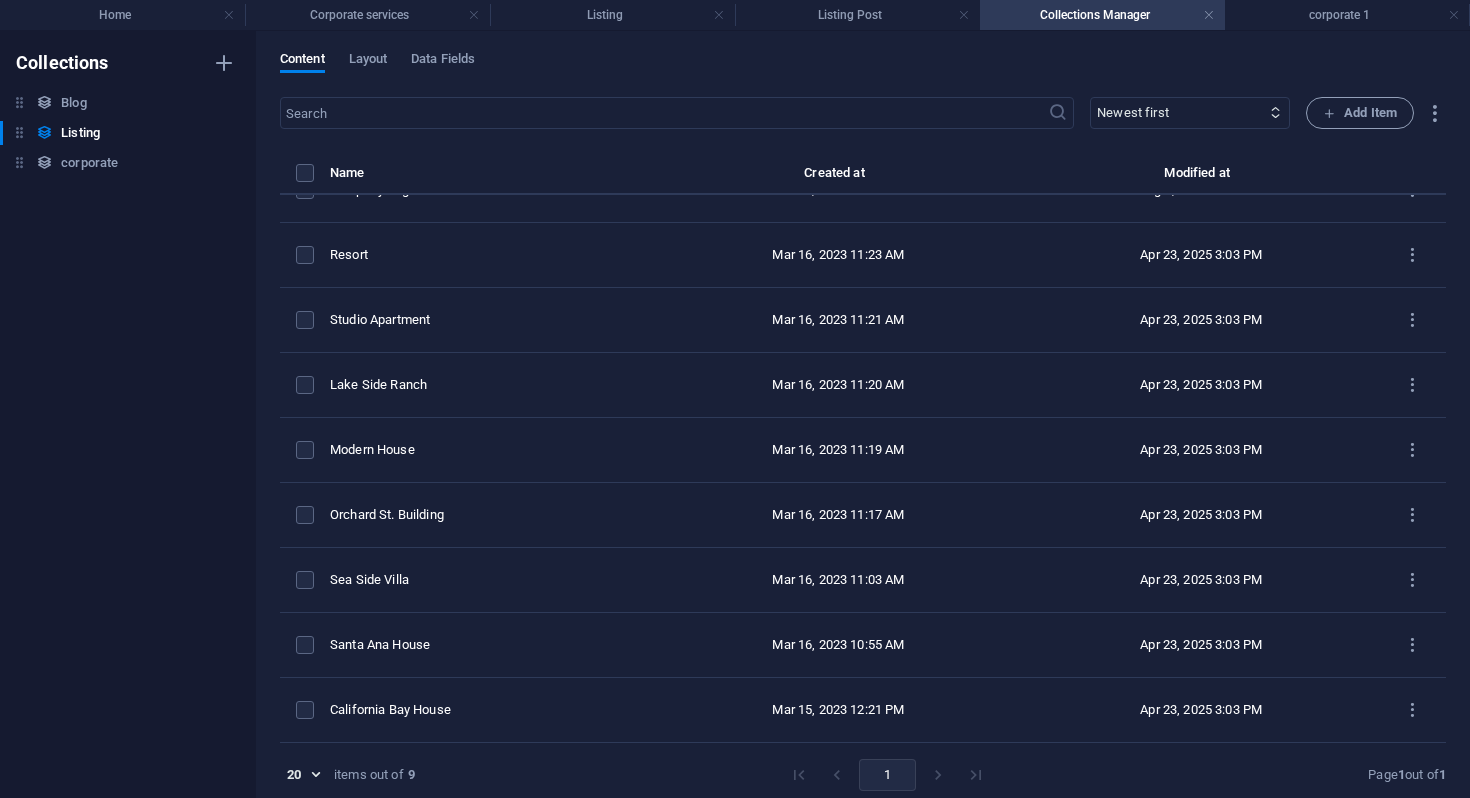 scroll, scrollTop: 488, scrollLeft: 0, axis: vertical 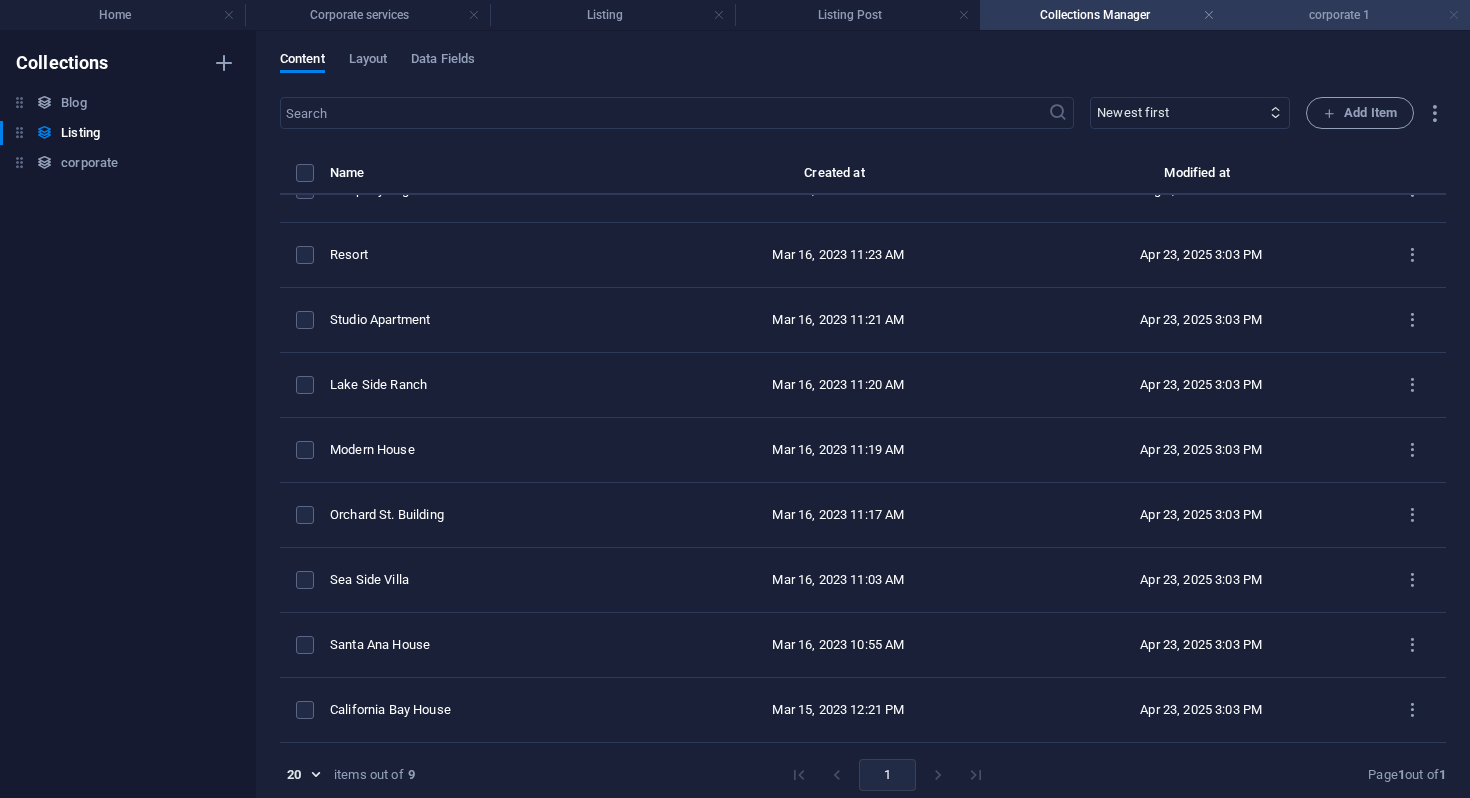 click at bounding box center (1454, 15) 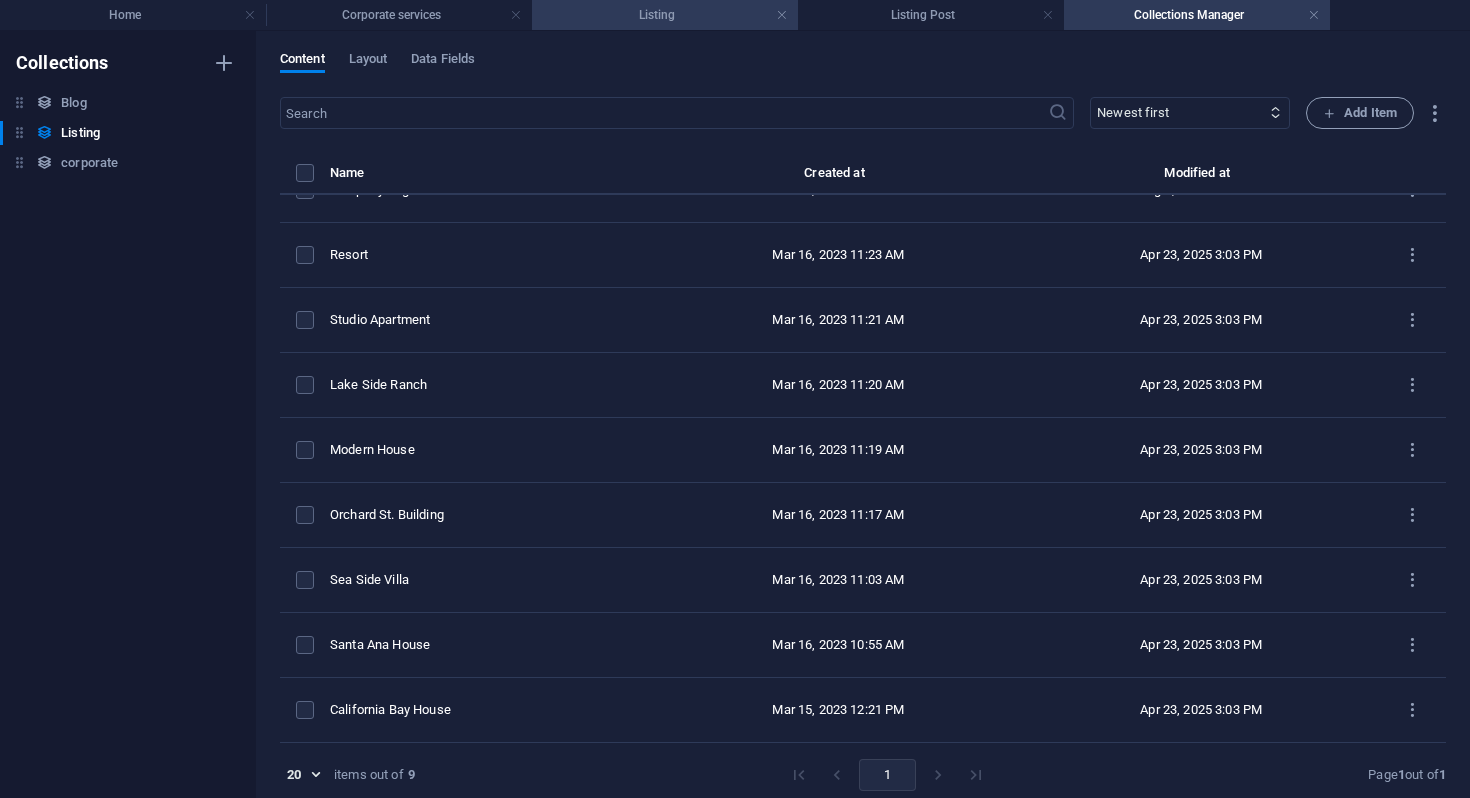 click on "Listing" at bounding box center [665, 15] 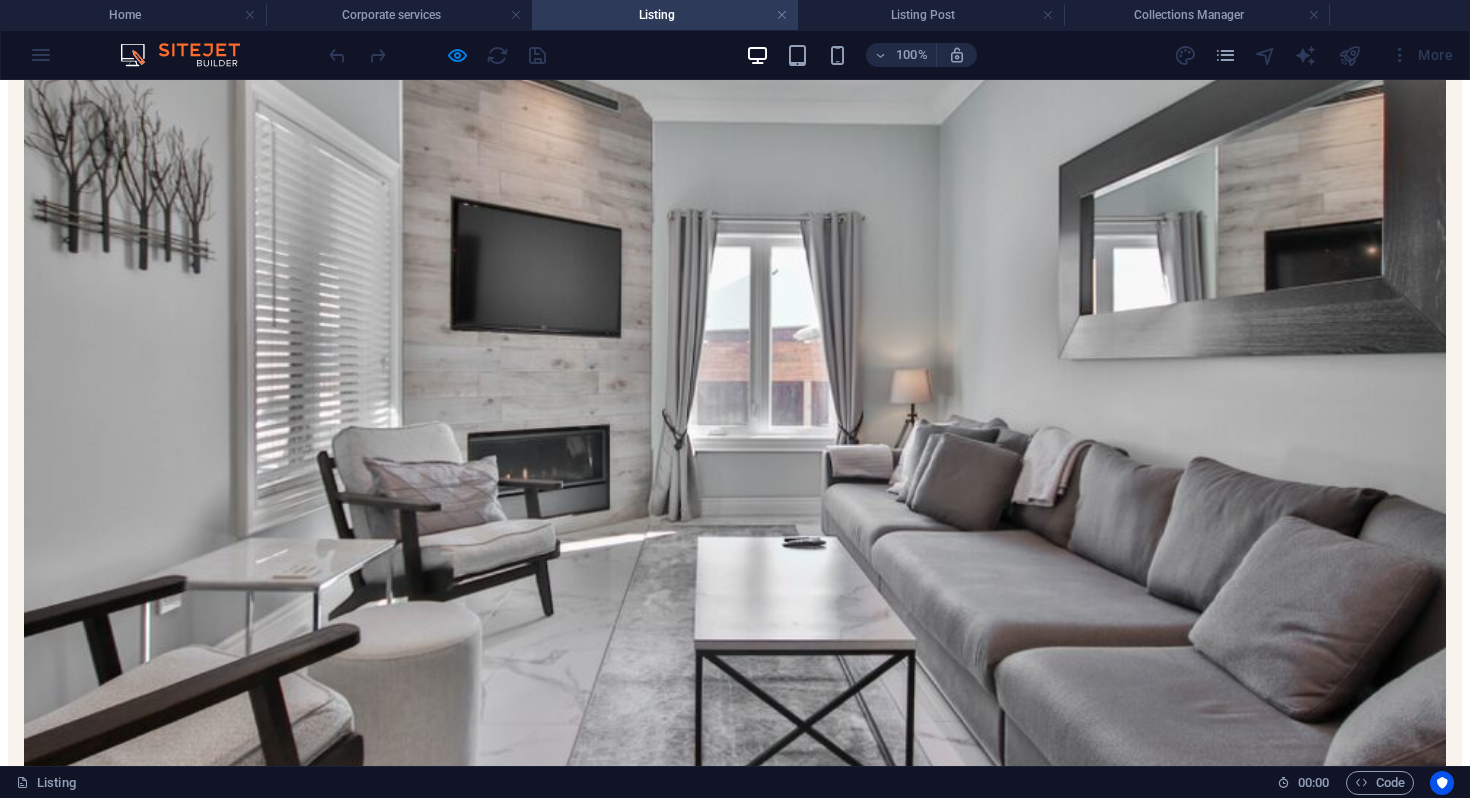 click at bounding box center (1306, 55) 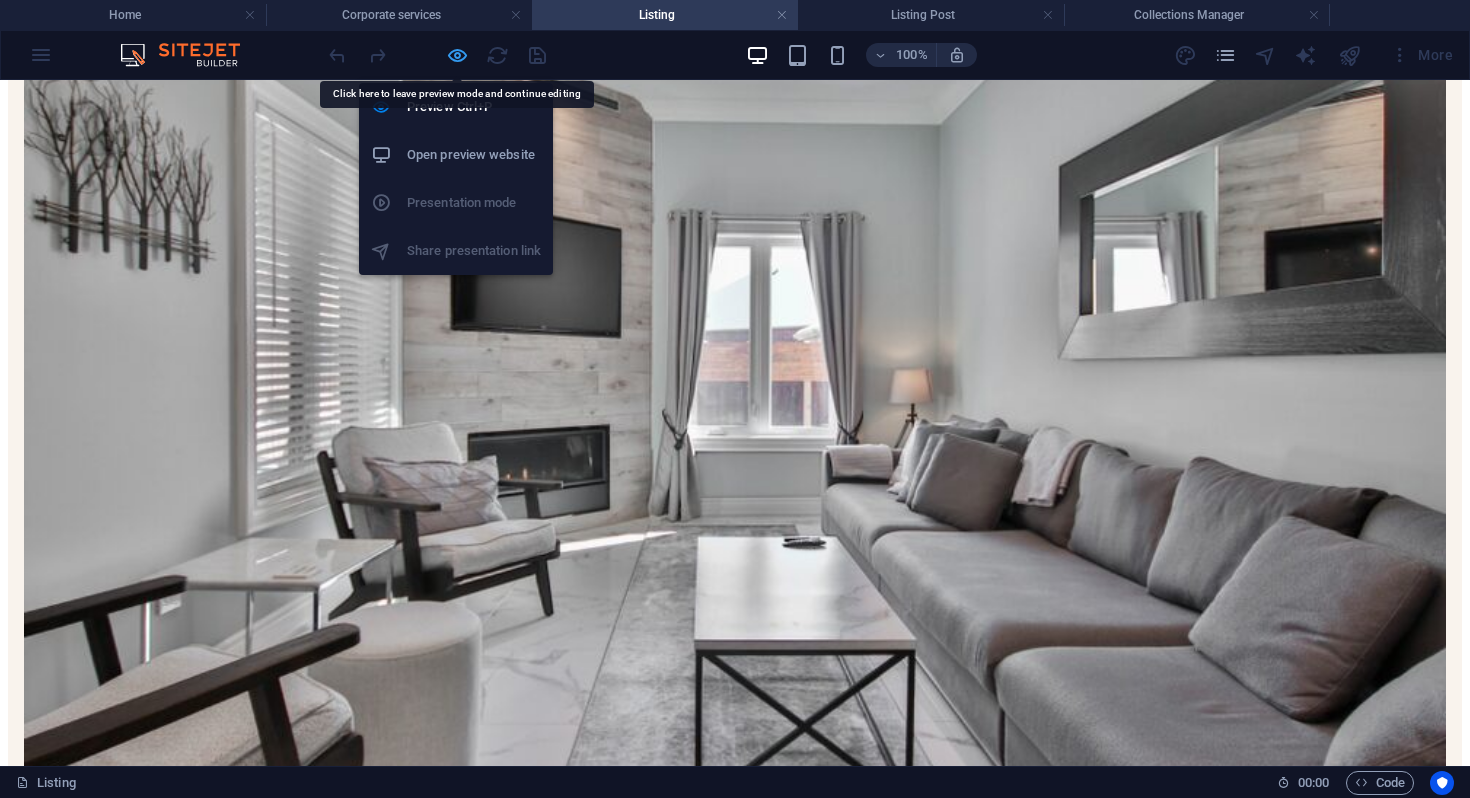 click at bounding box center [457, 55] 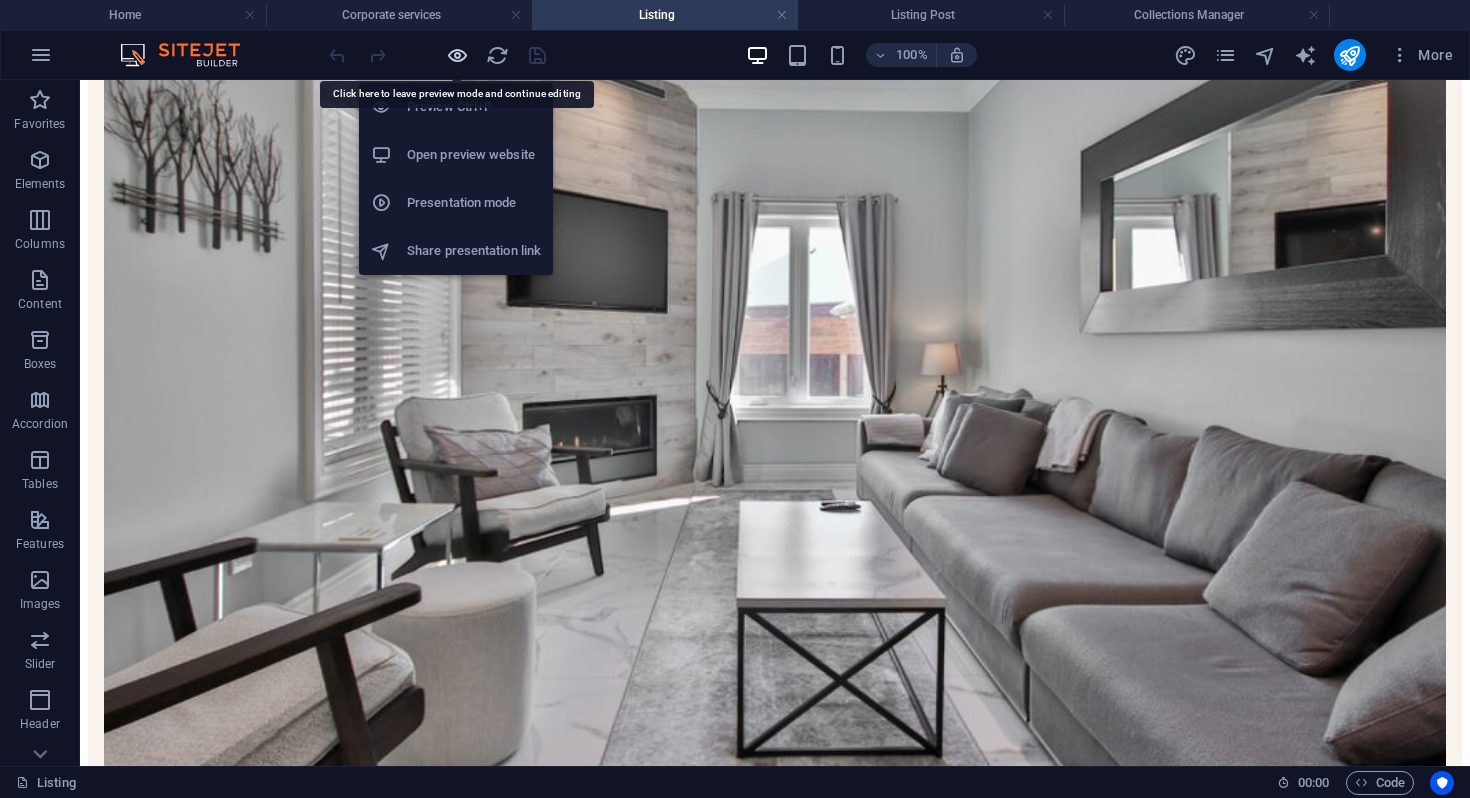 scroll, scrollTop: 465, scrollLeft: 0, axis: vertical 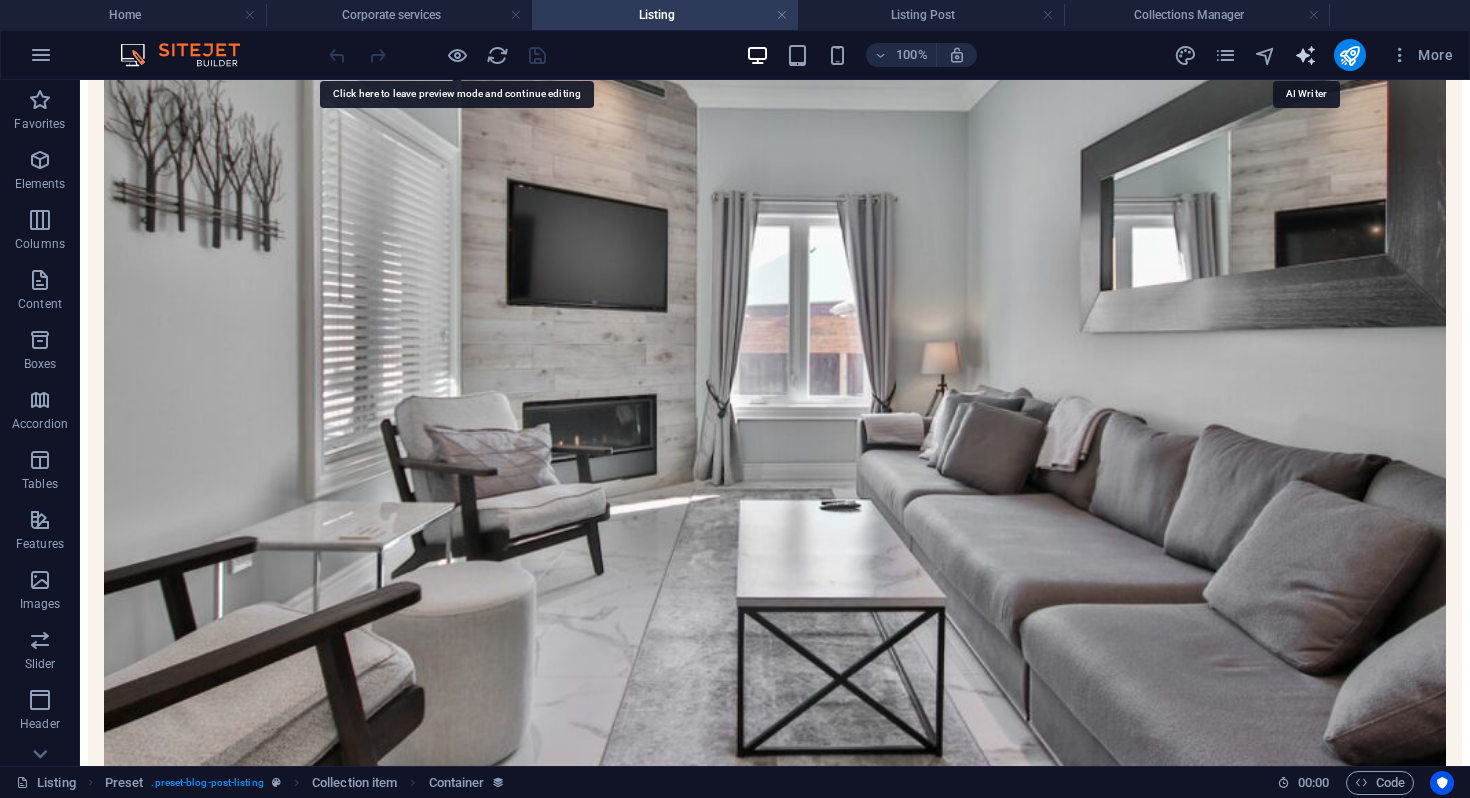 click at bounding box center (1305, 55) 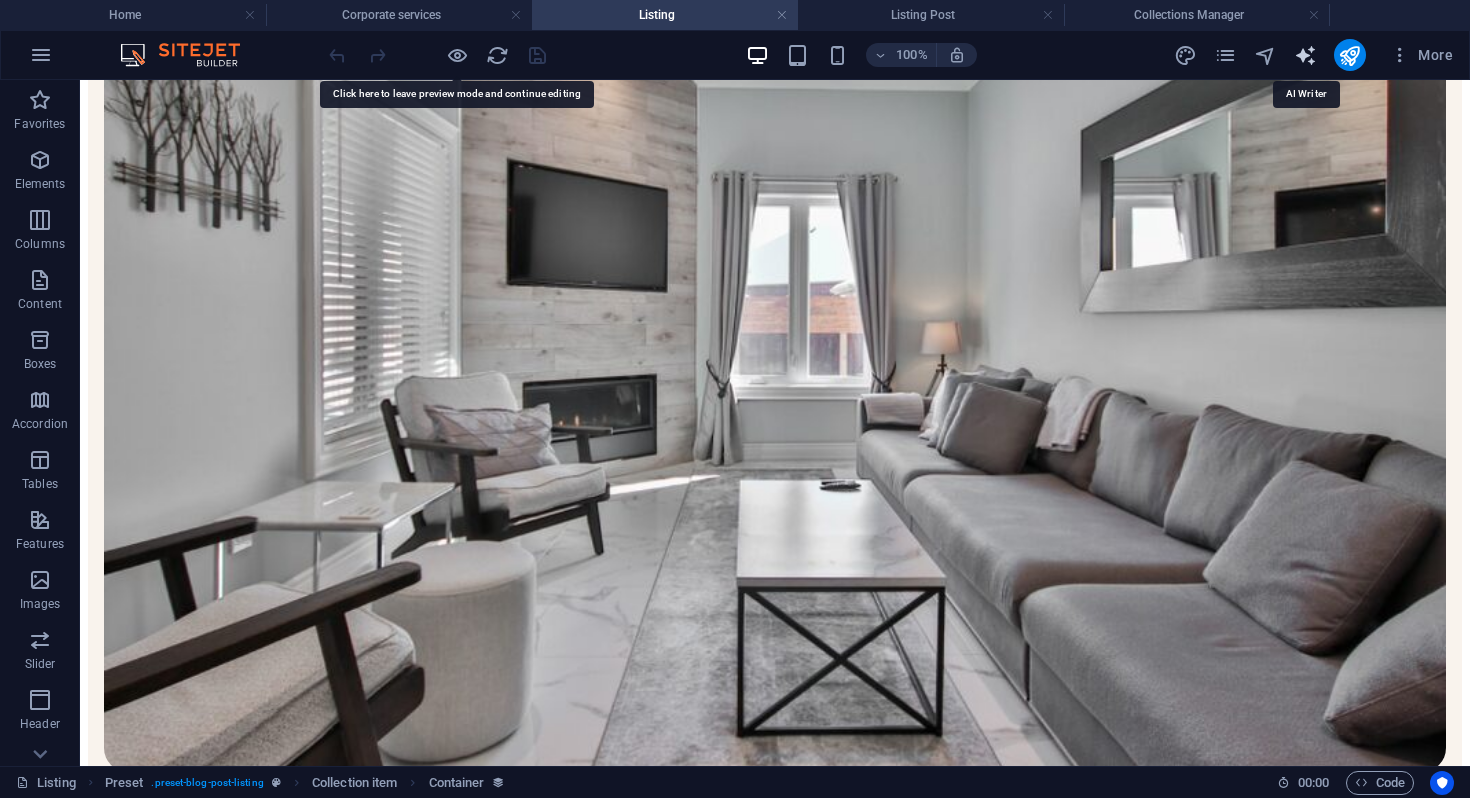 select on "English" 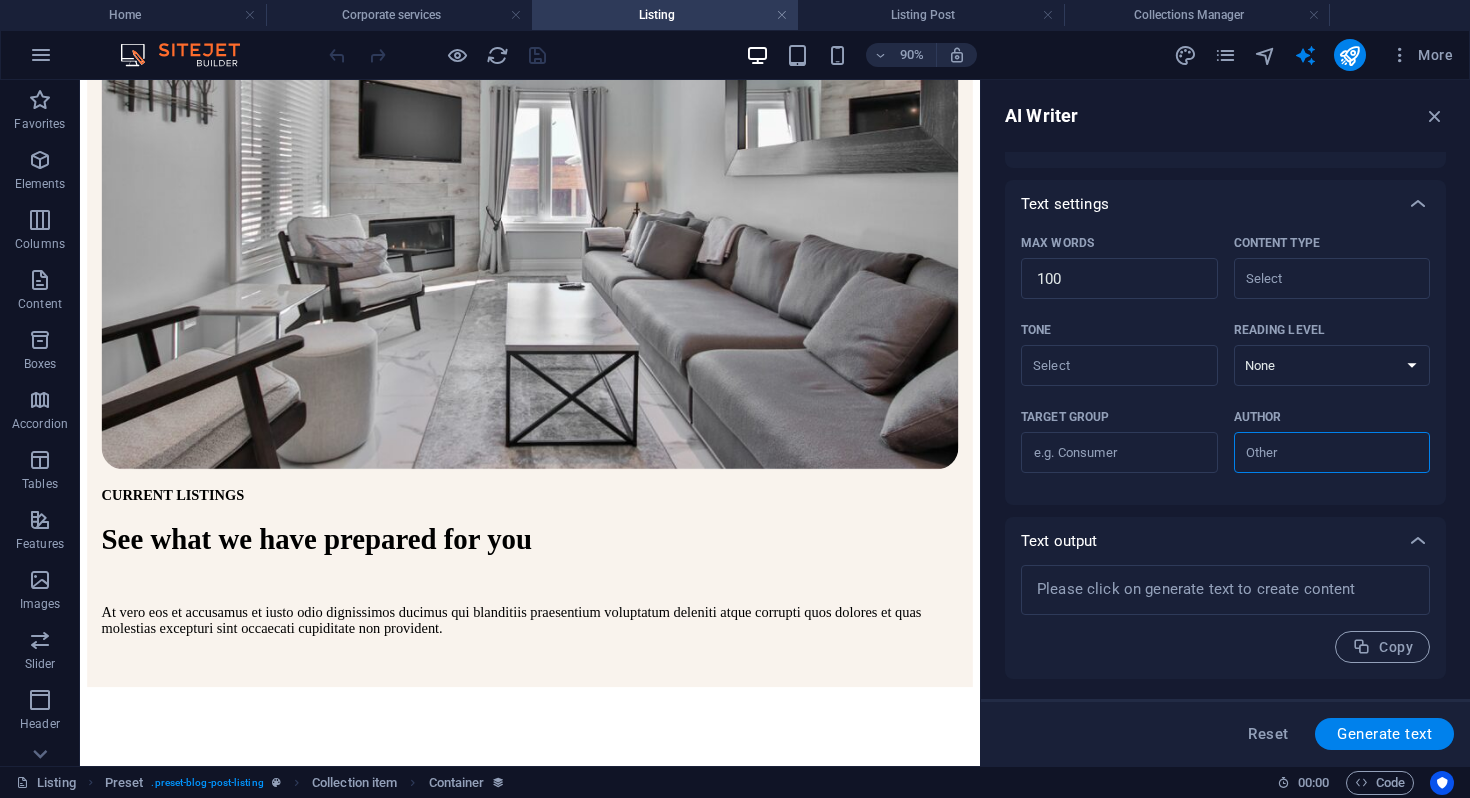 scroll, scrollTop: 0, scrollLeft: 0, axis: both 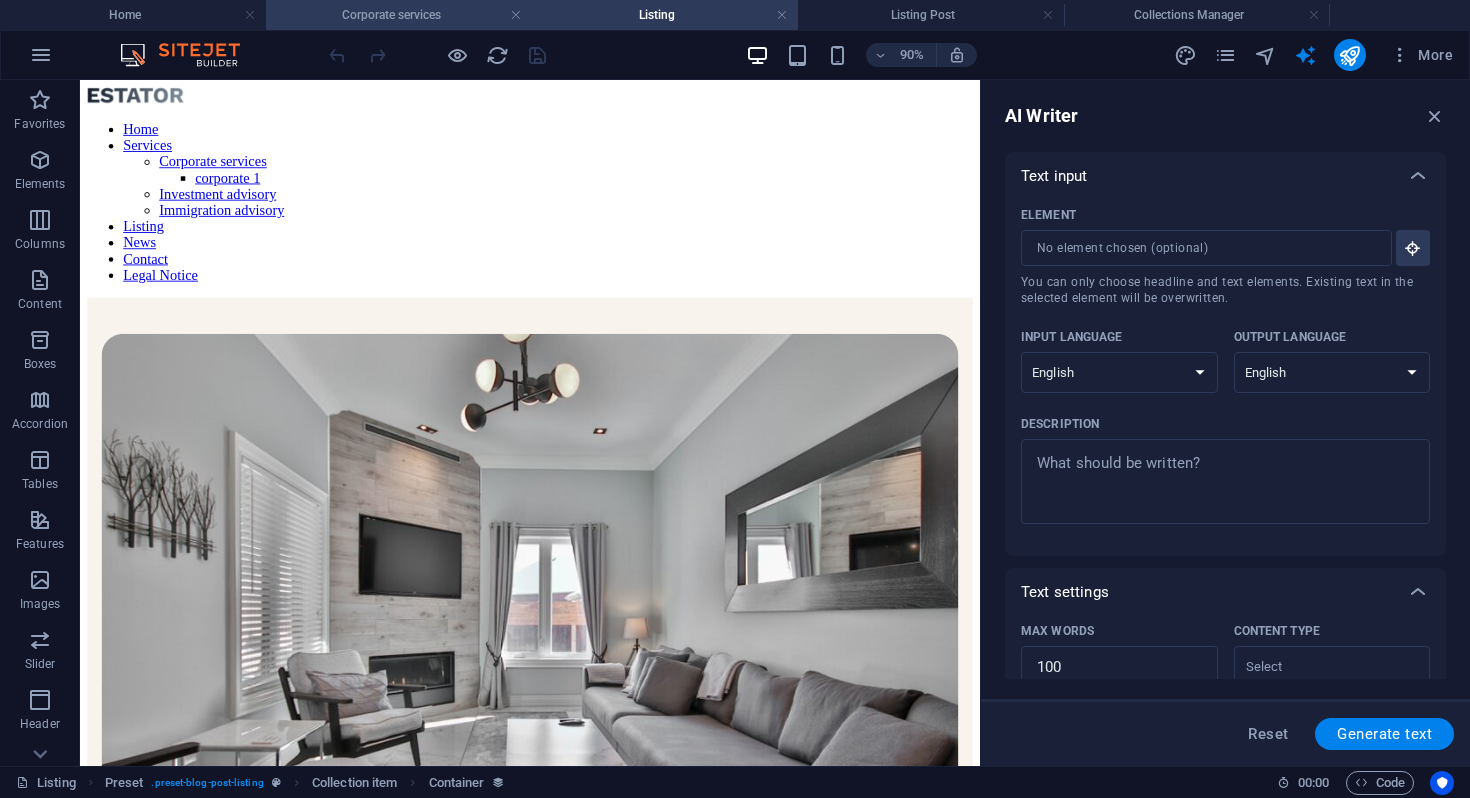click on "Corporate services" at bounding box center (399, 15) 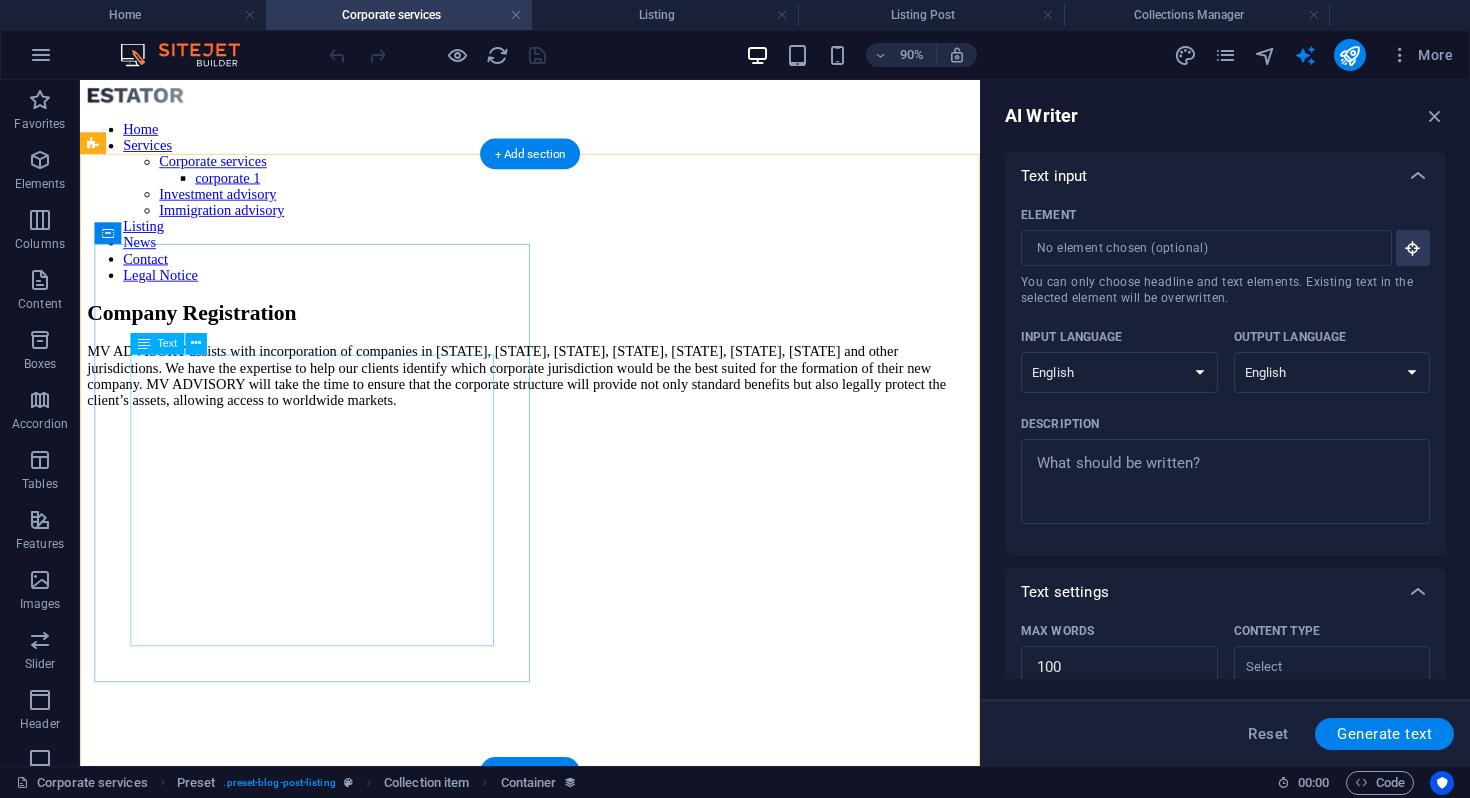 click on "MV ADVISORY assists with incorporation of companies in [STATE], [STATE], [STATE], [STATE], [STATE], [STATE], [STATE] and other jurisdictions. We have the expertise to help our clients identify which corporate jurisdiction would be the best suited for the formation of their new company. MV ADVISORY will take the time to ensure that the corporate structure will provide not only standard benefits but also legally protect the client’s assets, allowing access to worldwide markets." at bounding box center [580, 409] 